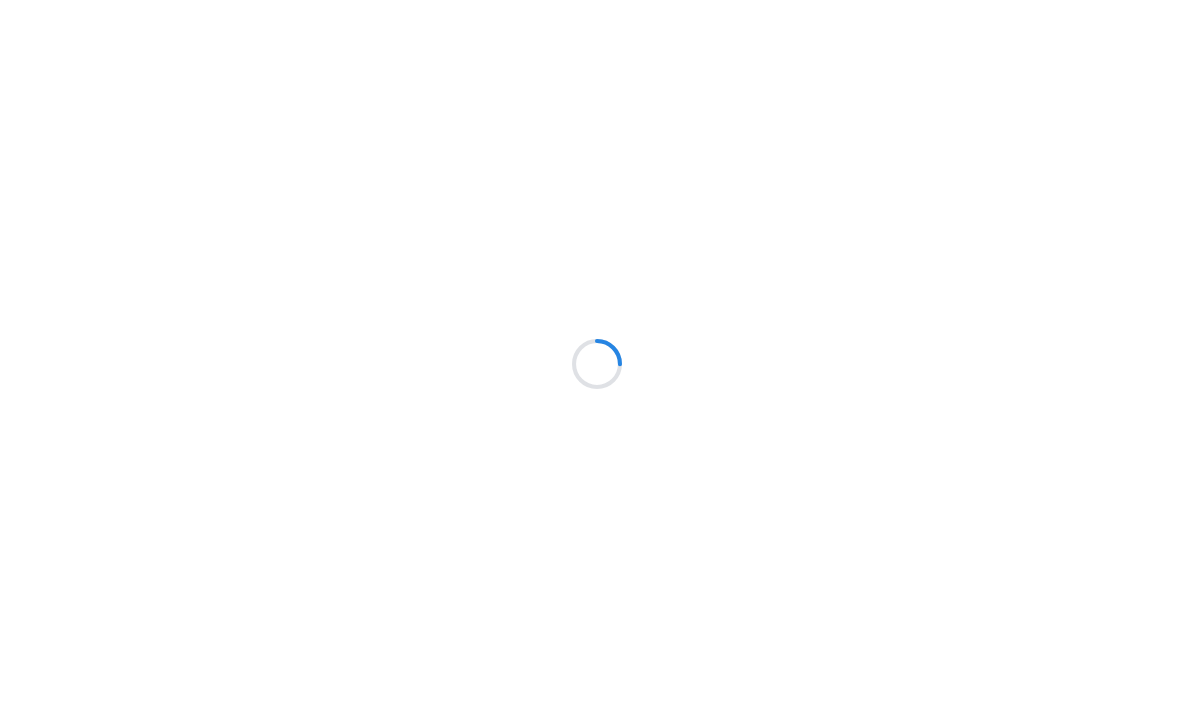 scroll, scrollTop: 0, scrollLeft: 0, axis: both 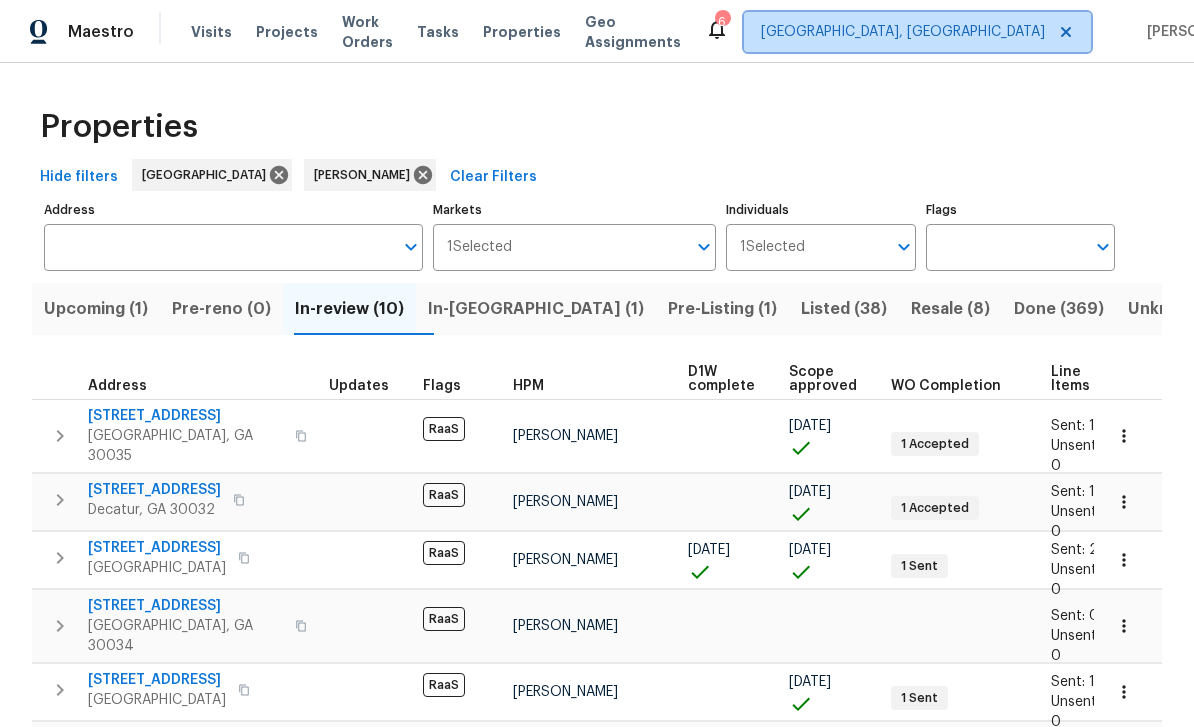 click on "[GEOGRAPHIC_DATA], [GEOGRAPHIC_DATA]" at bounding box center [903, 32] 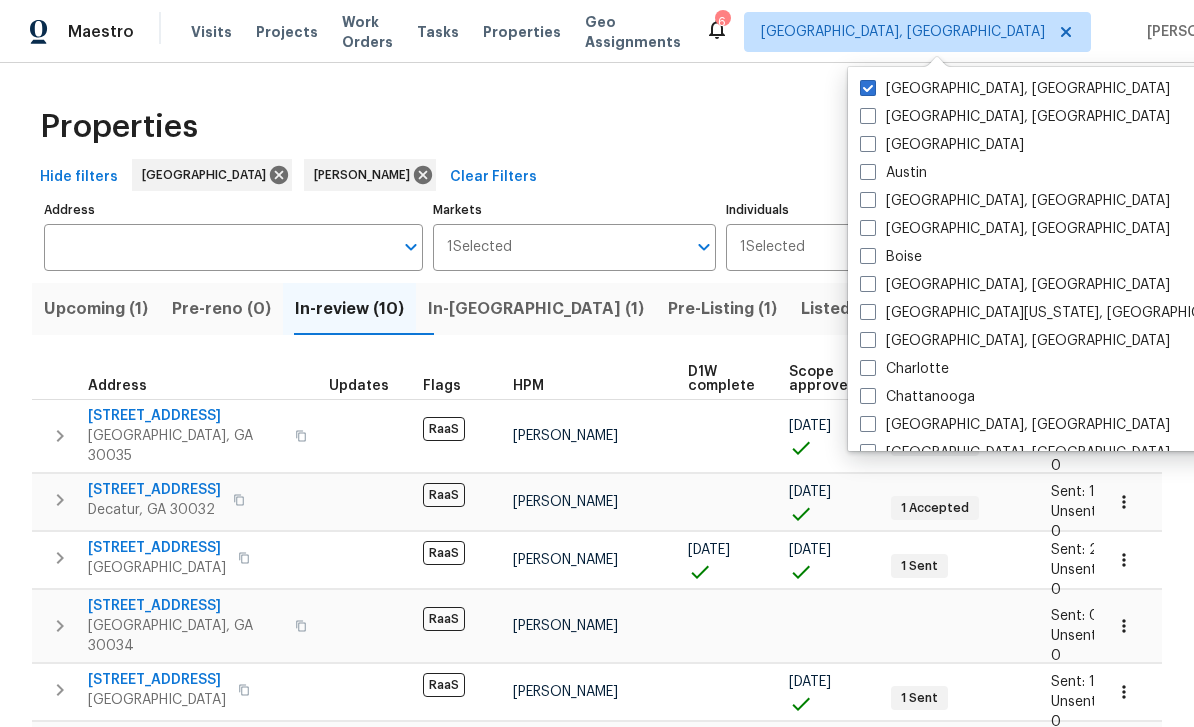 click on "Atlanta" at bounding box center [942, 145] 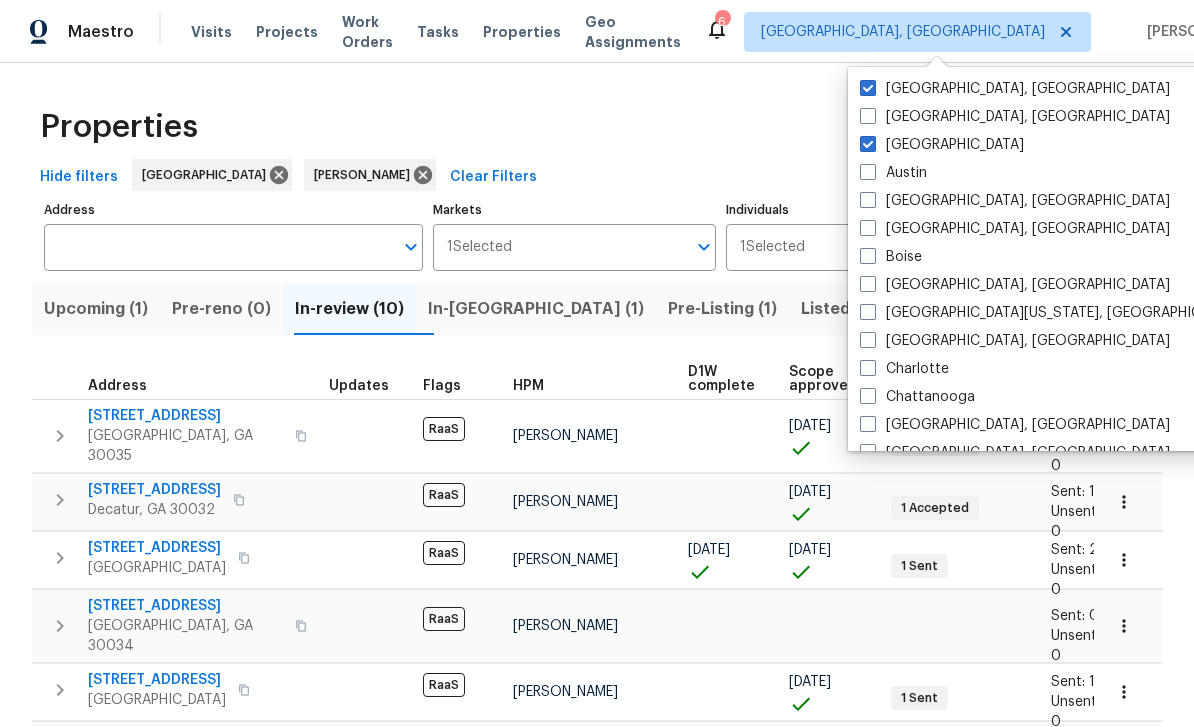 checkbox on "true" 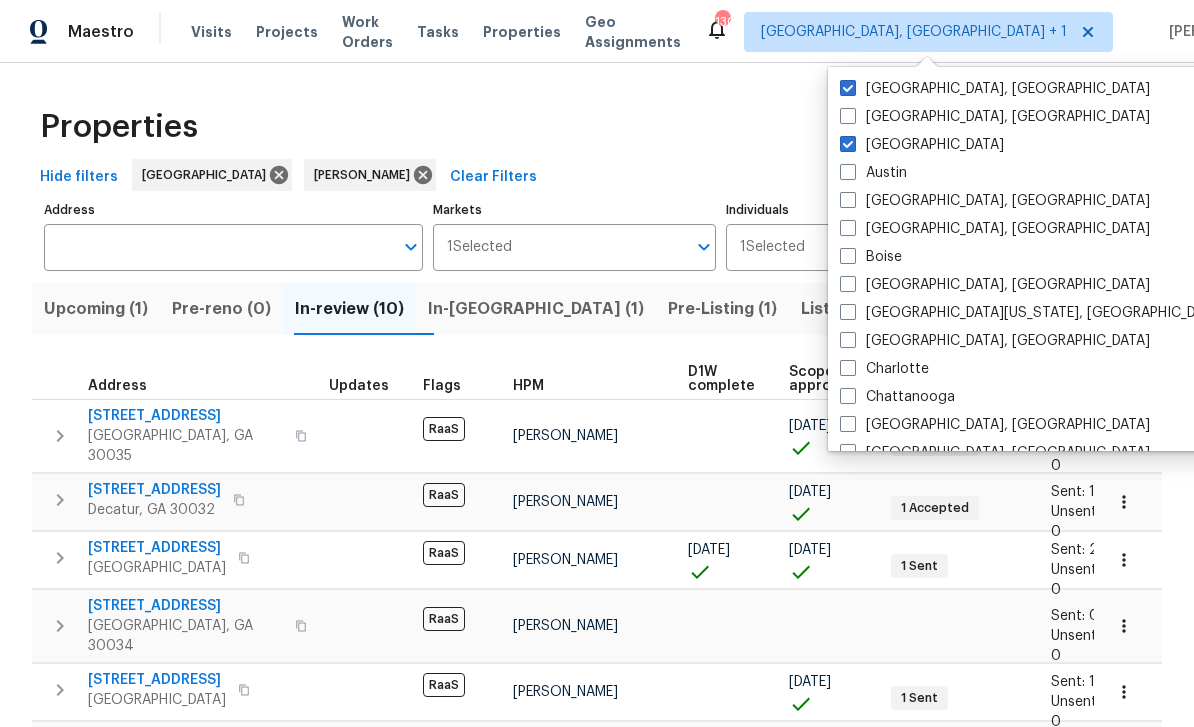 click on "[GEOGRAPHIC_DATA], [GEOGRAPHIC_DATA]" at bounding box center (995, 89) 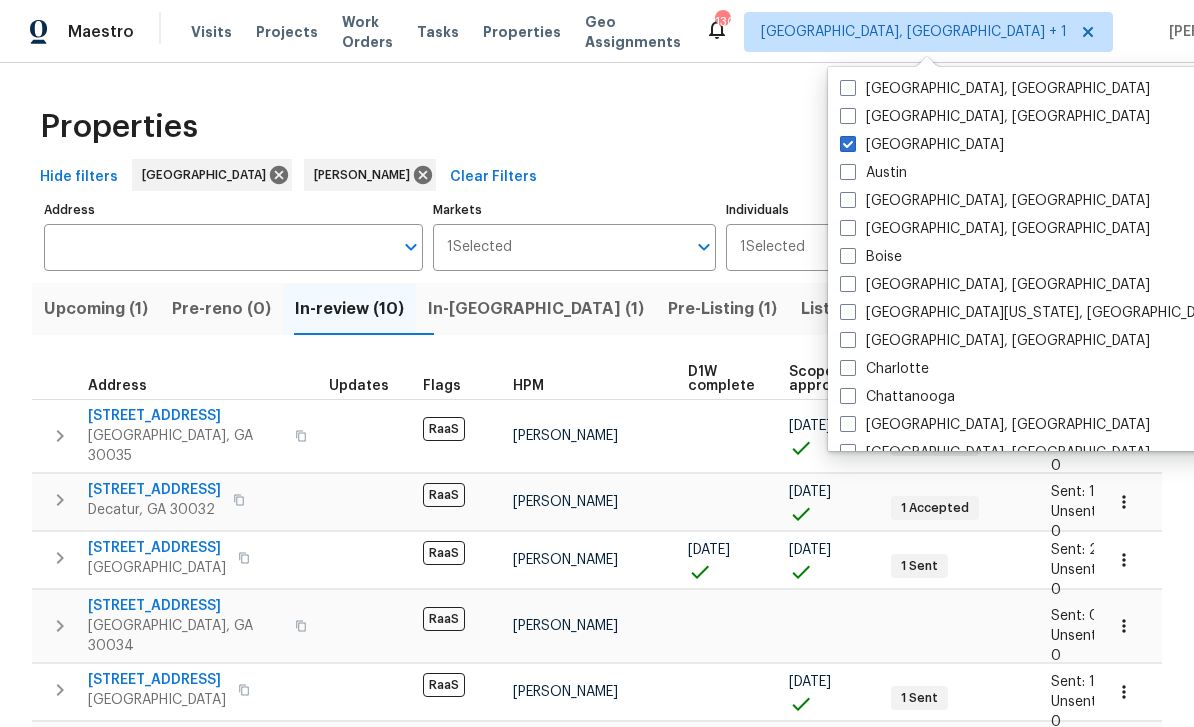 checkbox on "false" 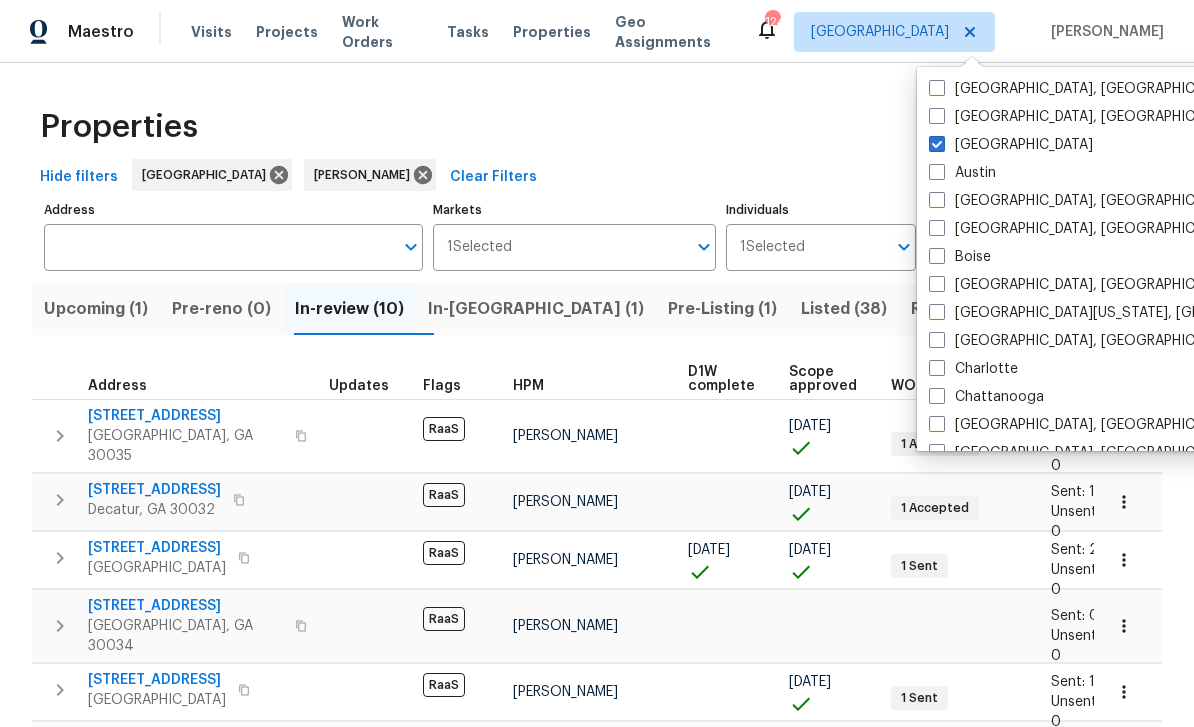 click on "Address" at bounding box center (218, 247) 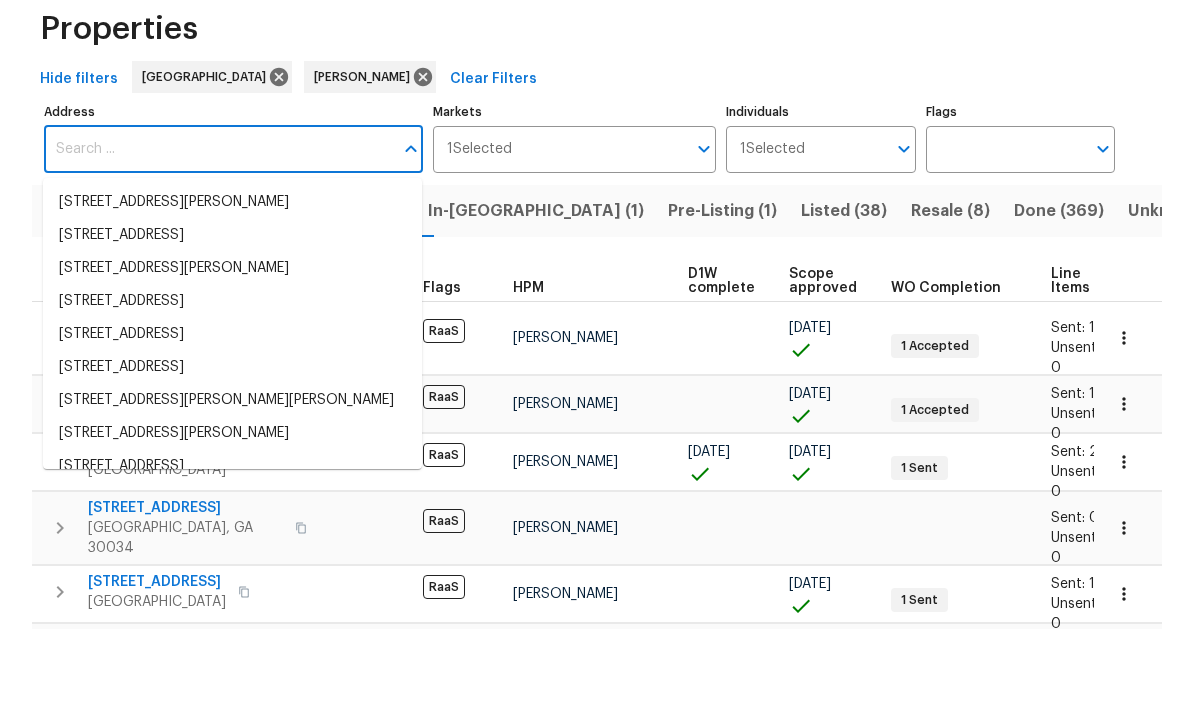 click on "Address" at bounding box center (218, 247) 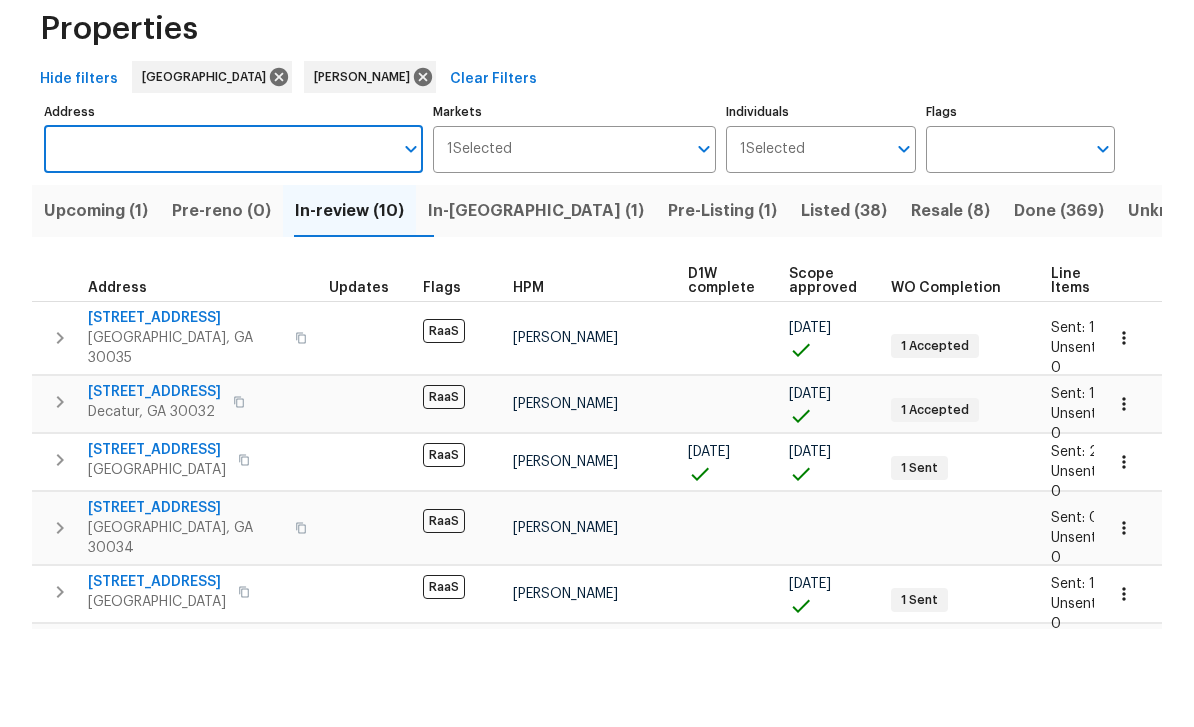 paste on "2575 Walden Lake Dr, Decatur, GA 30035" 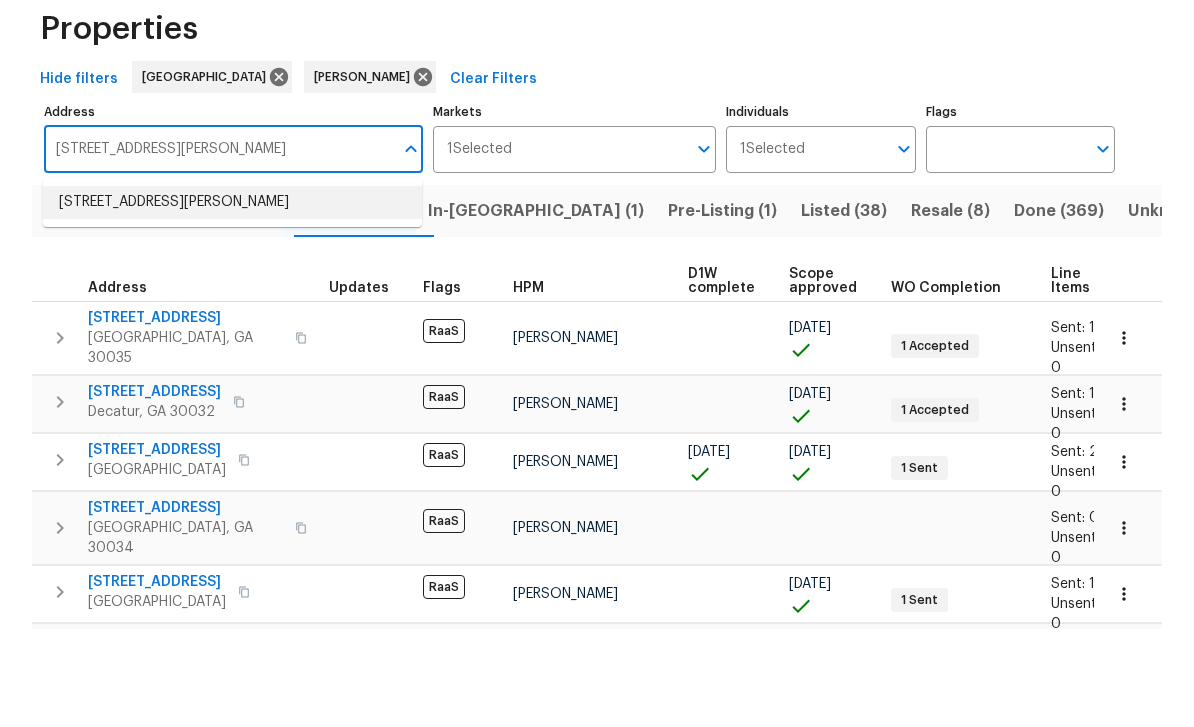 click on "2575 Walden Lake Dr Decatur GA 30035" at bounding box center [232, 300] 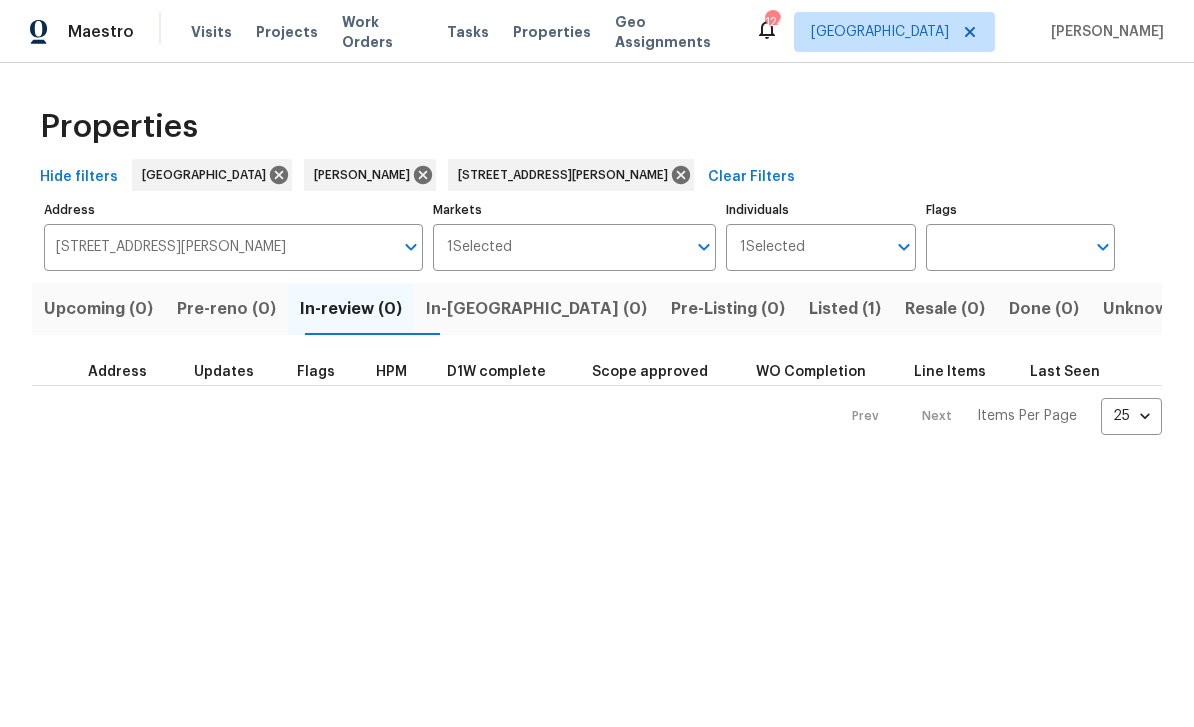 click on "Listed (1)" at bounding box center (845, 309) 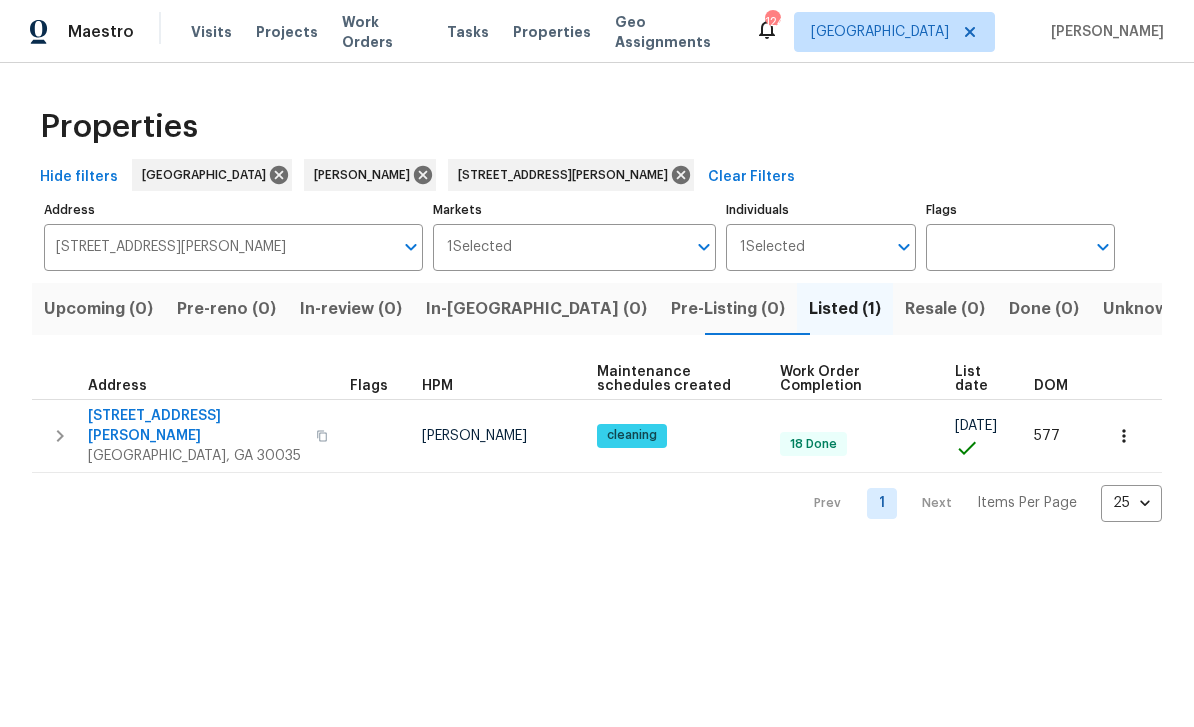 click on "2575 Walden Lake Dr" at bounding box center (196, 426) 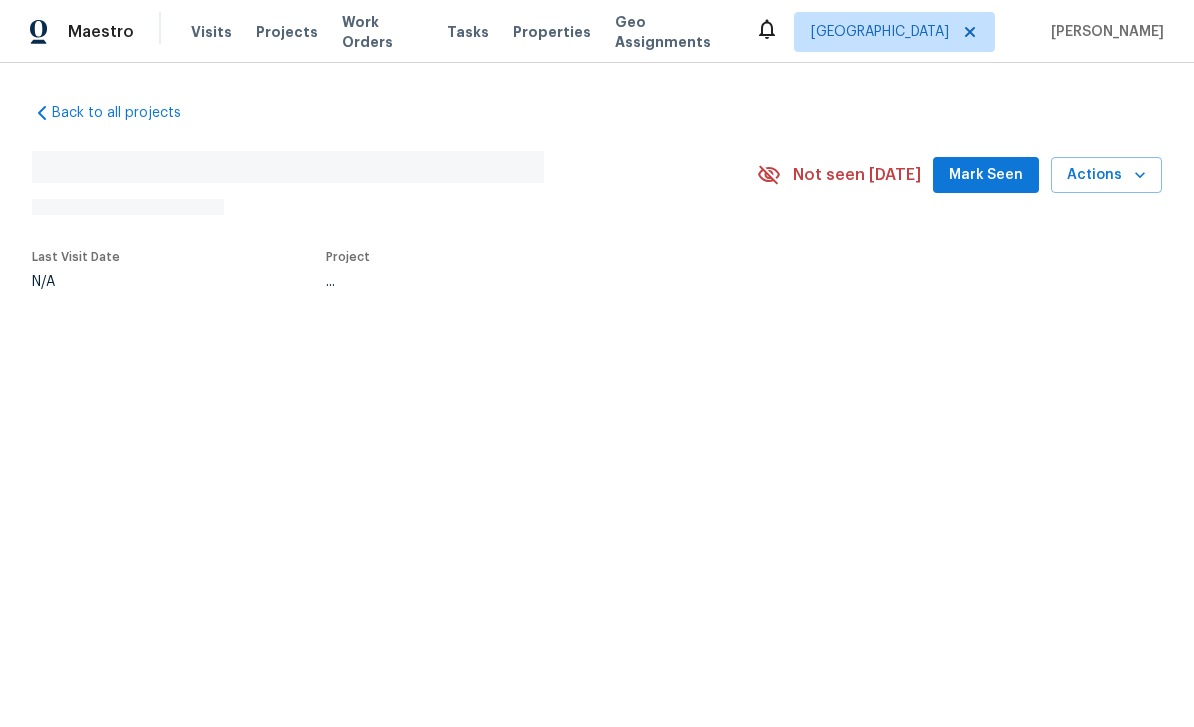 scroll, scrollTop: 0, scrollLeft: 0, axis: both 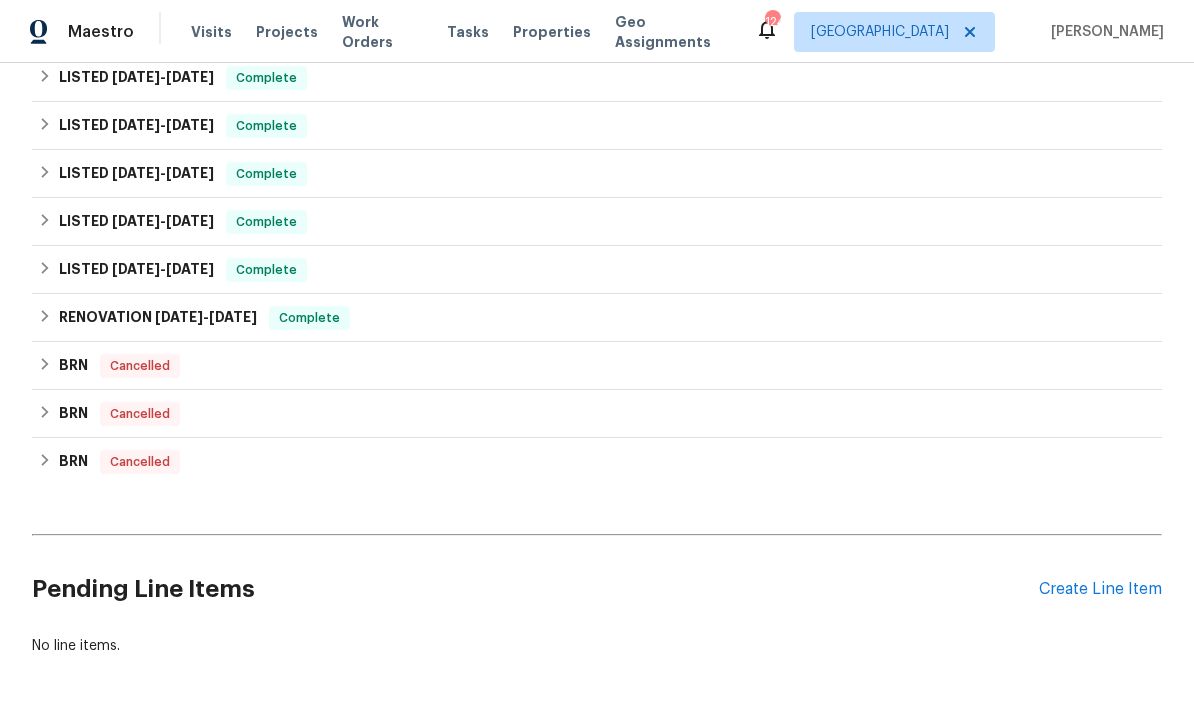 click on "Create Line Item" at bounding box center [1100, 589] 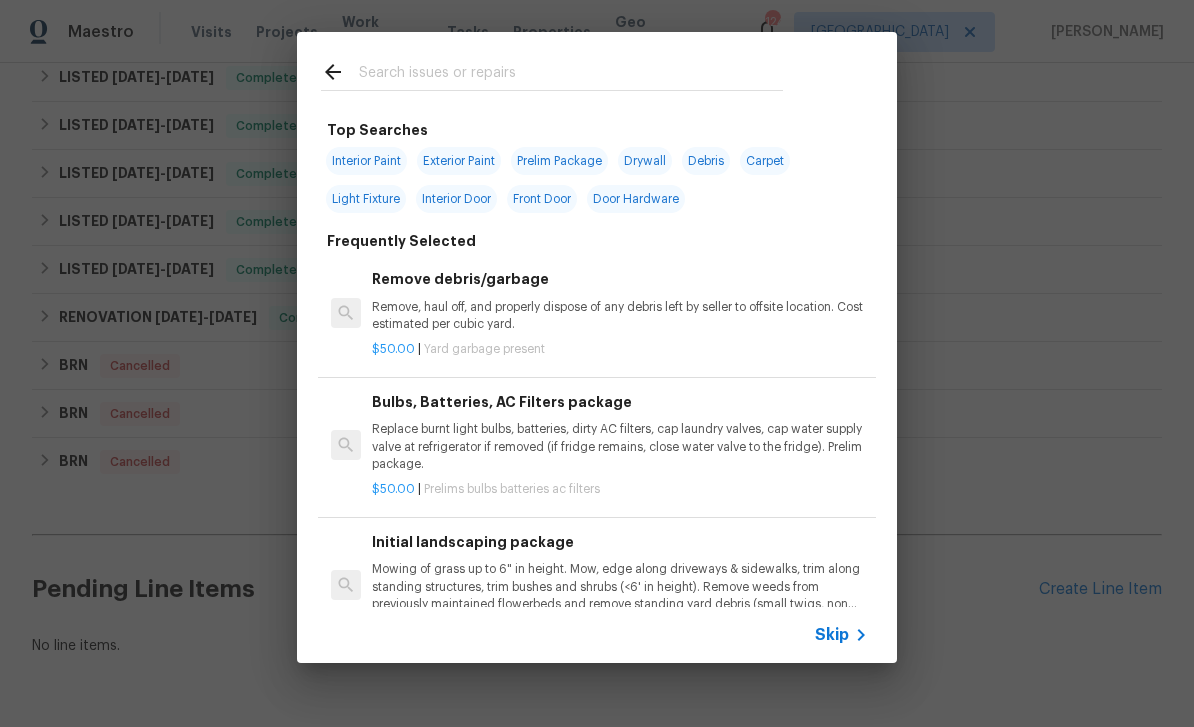 click at bounding box center (552, 71) 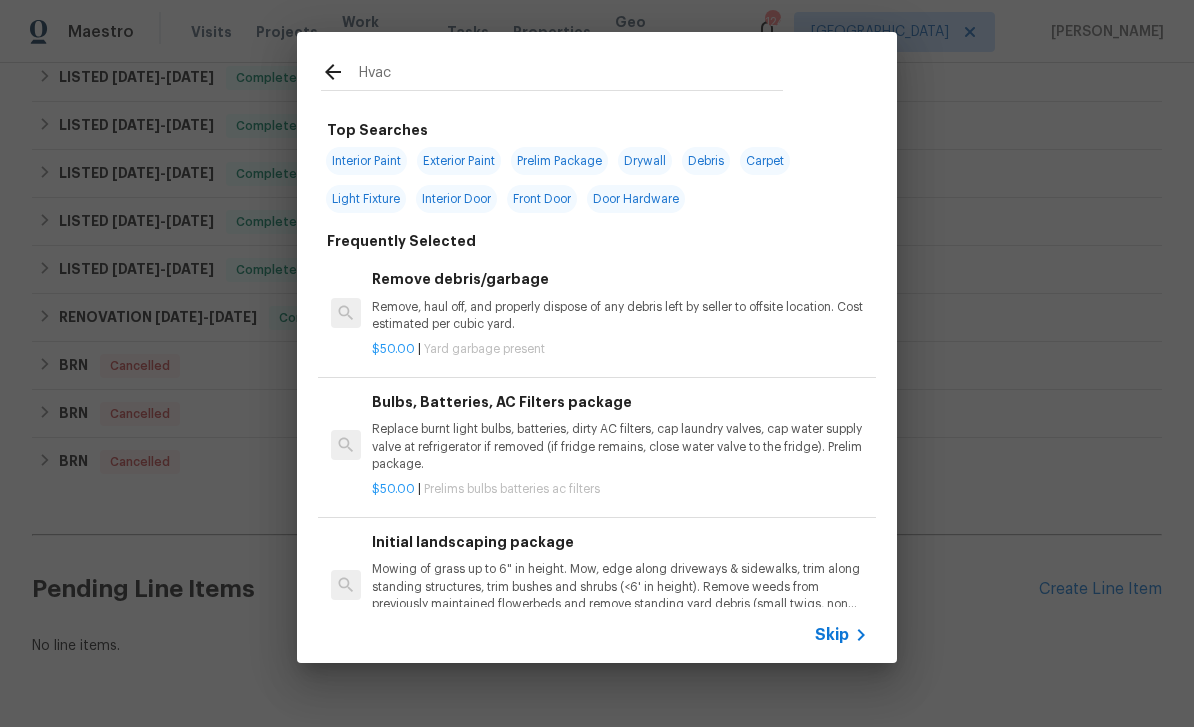 type on "HVAC" 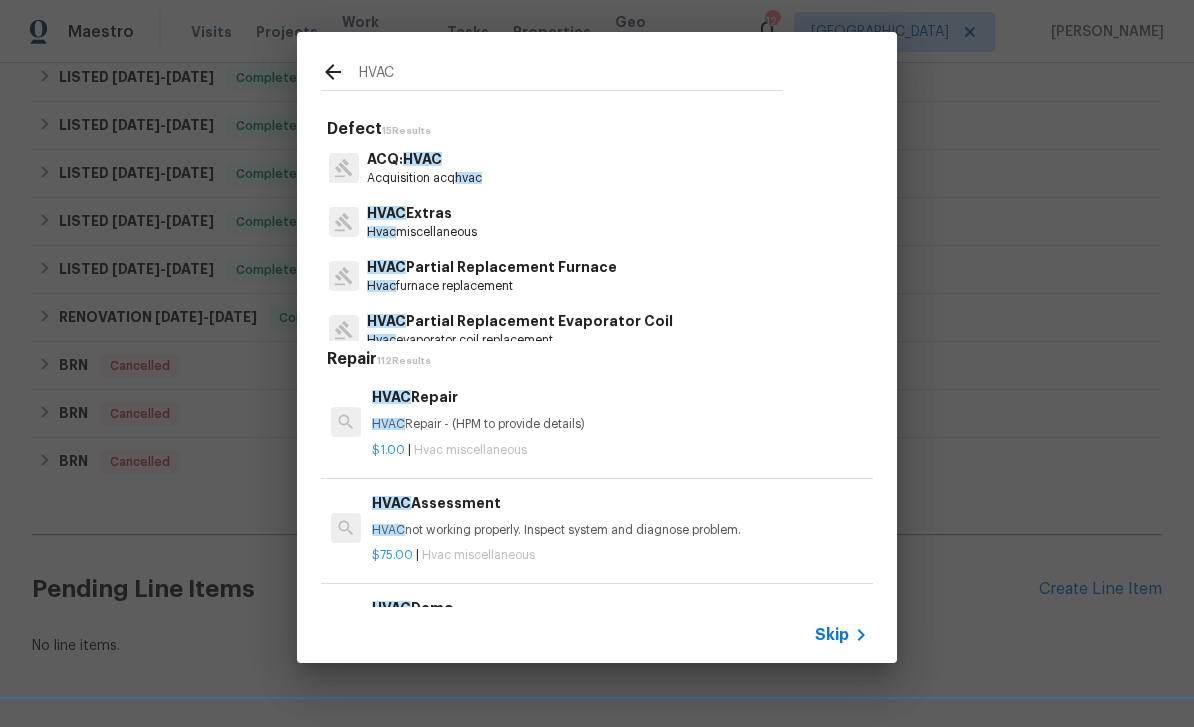 click on "$75.00   |   Hvac miscellaneous" at bounding box center [620, 551] 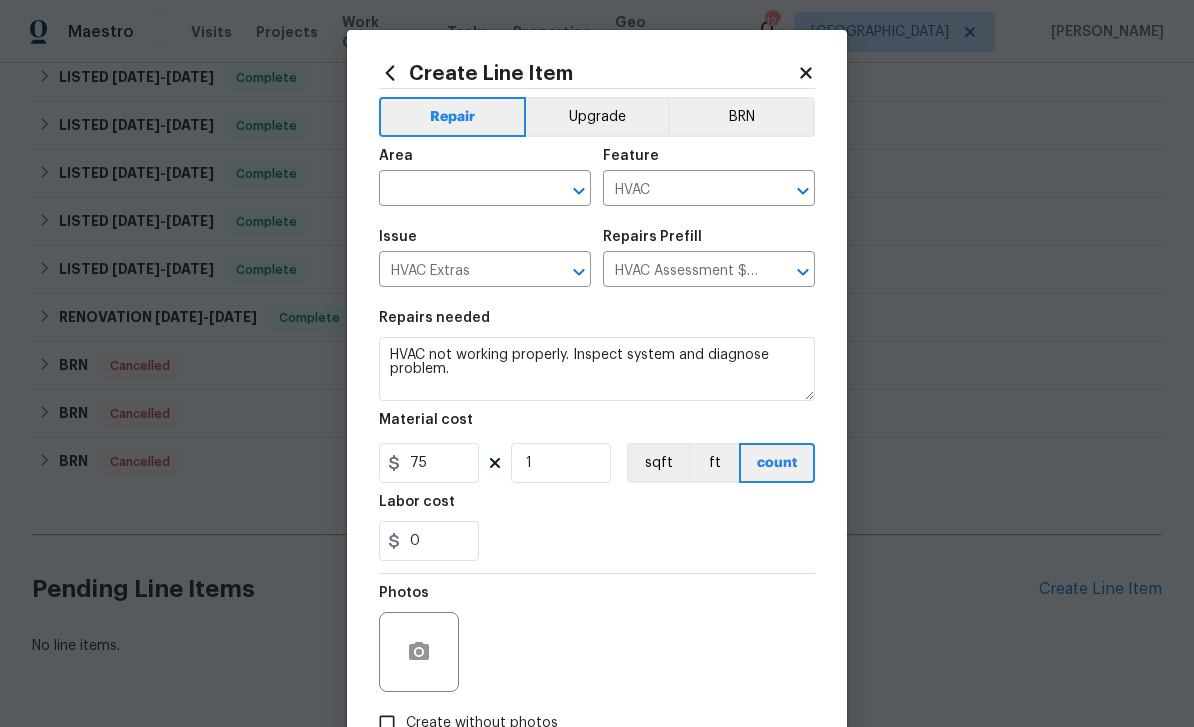 click at bounding box center (457, 190) 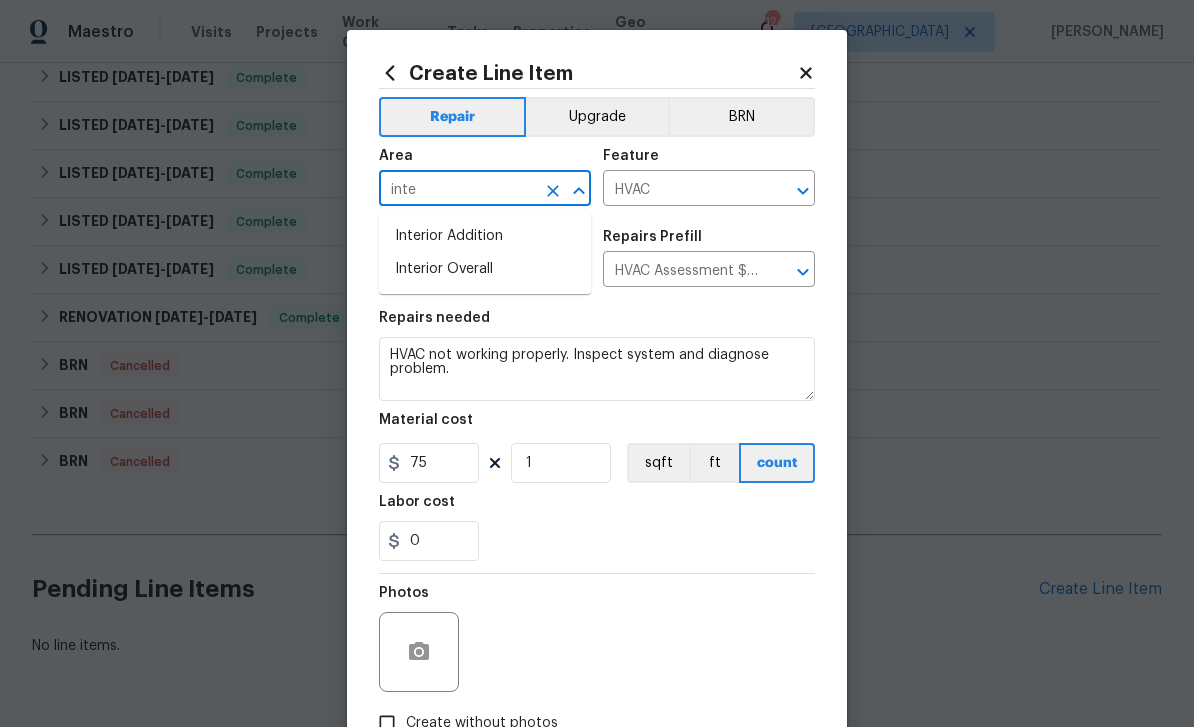 click on "Interior Overall" at bounding box center (485, 269) 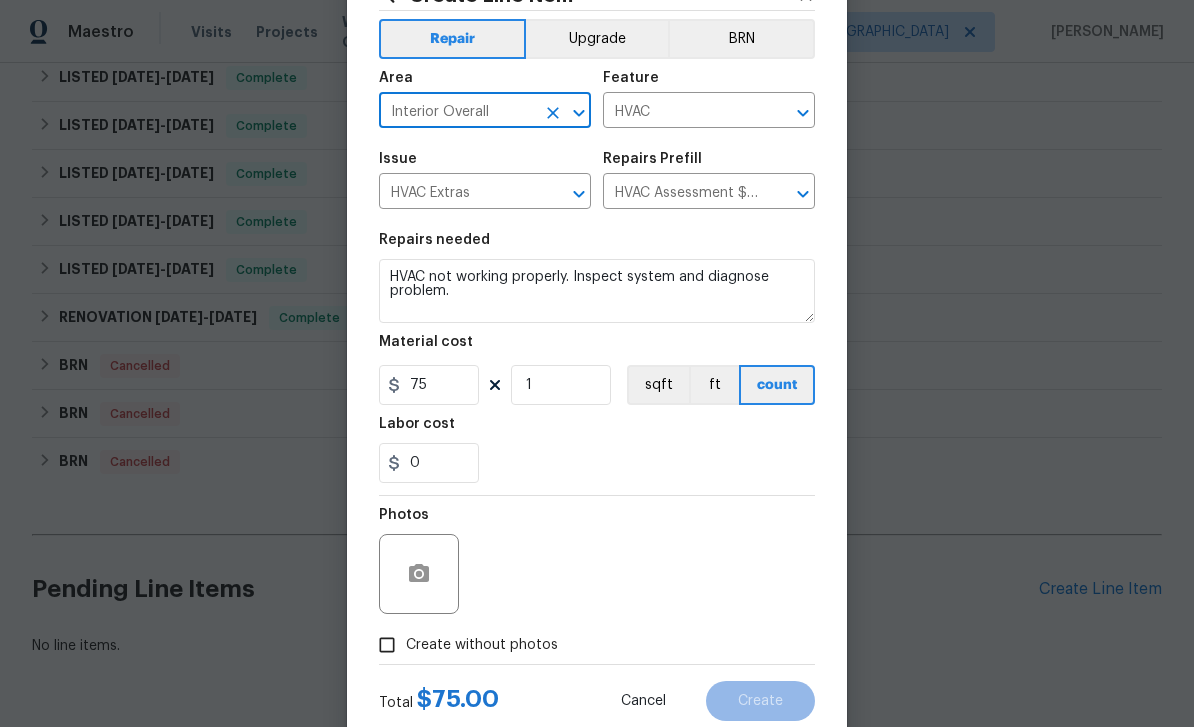 scroll, scrollTop: 110, scrollLeft: 0, axis: vertical 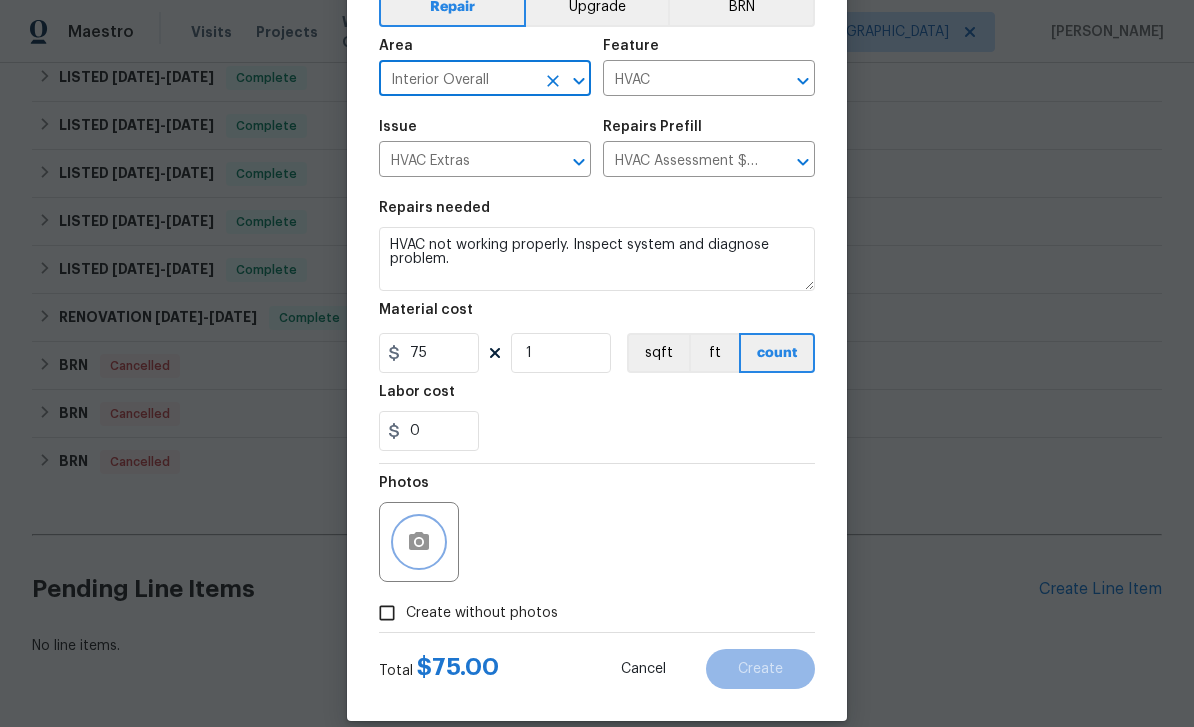 click 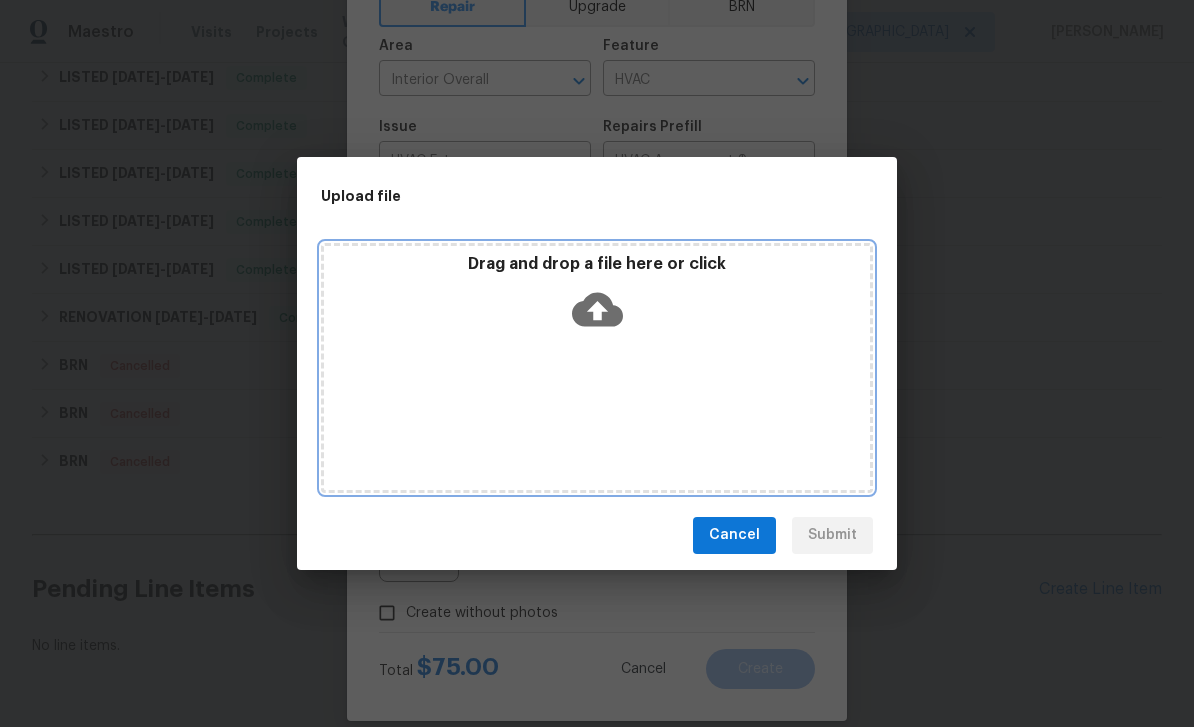 click 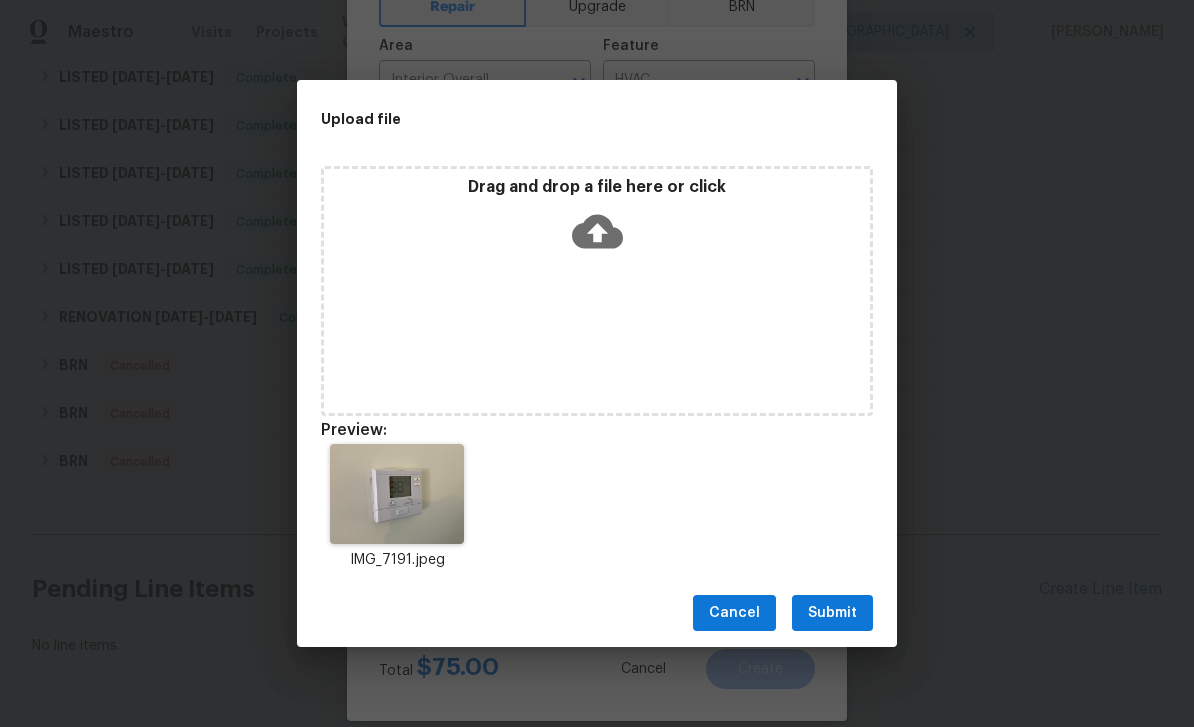 click on "Submit" at bounding box center (832, 613) 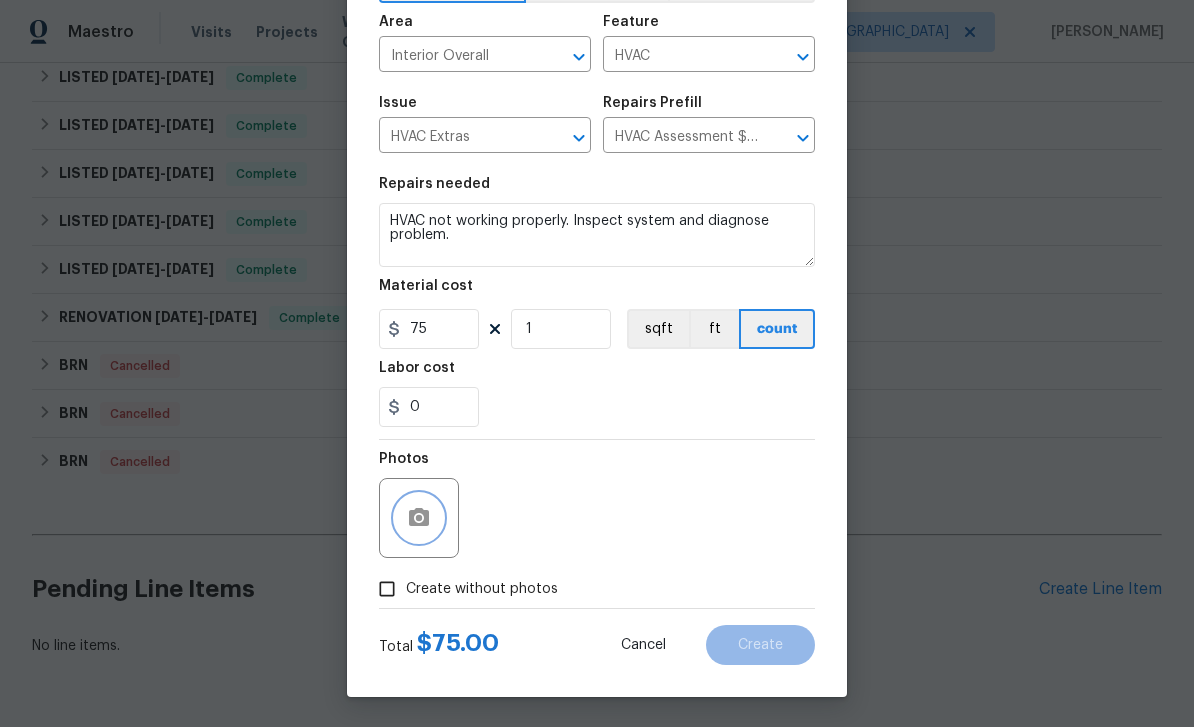 scroll, scrollTop: 138, scrollLeft: 0, axis: vertical 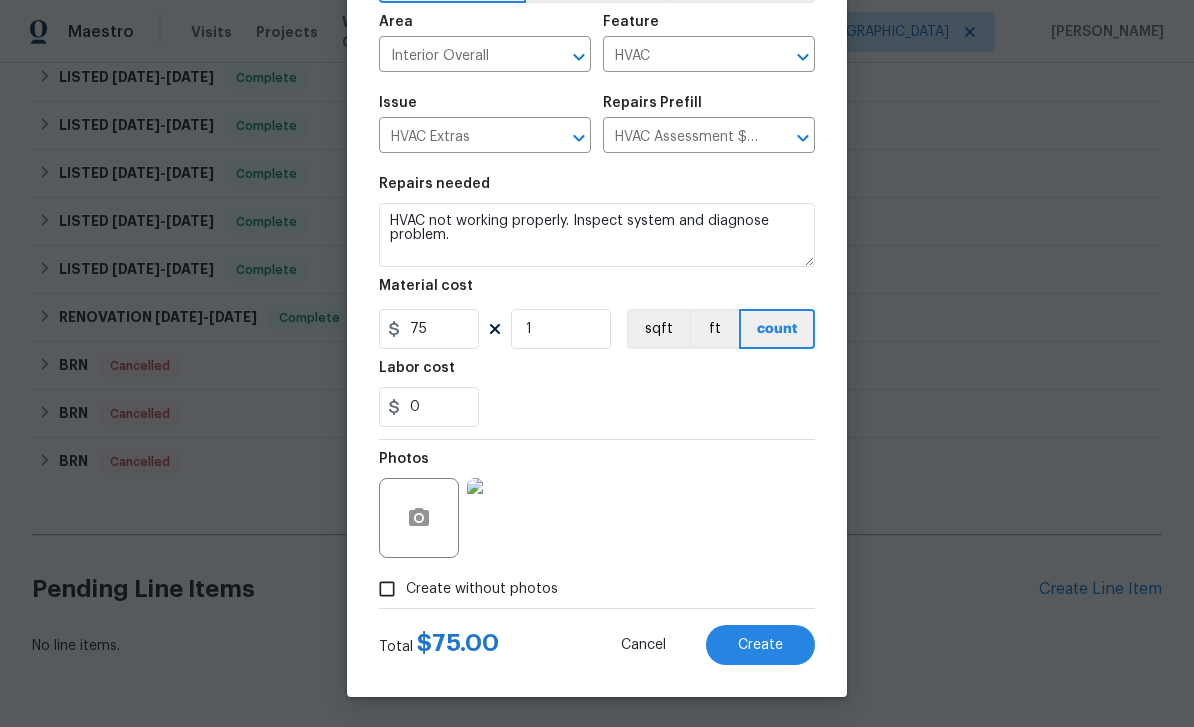 click on "Create" at bounding box center [760, 645] 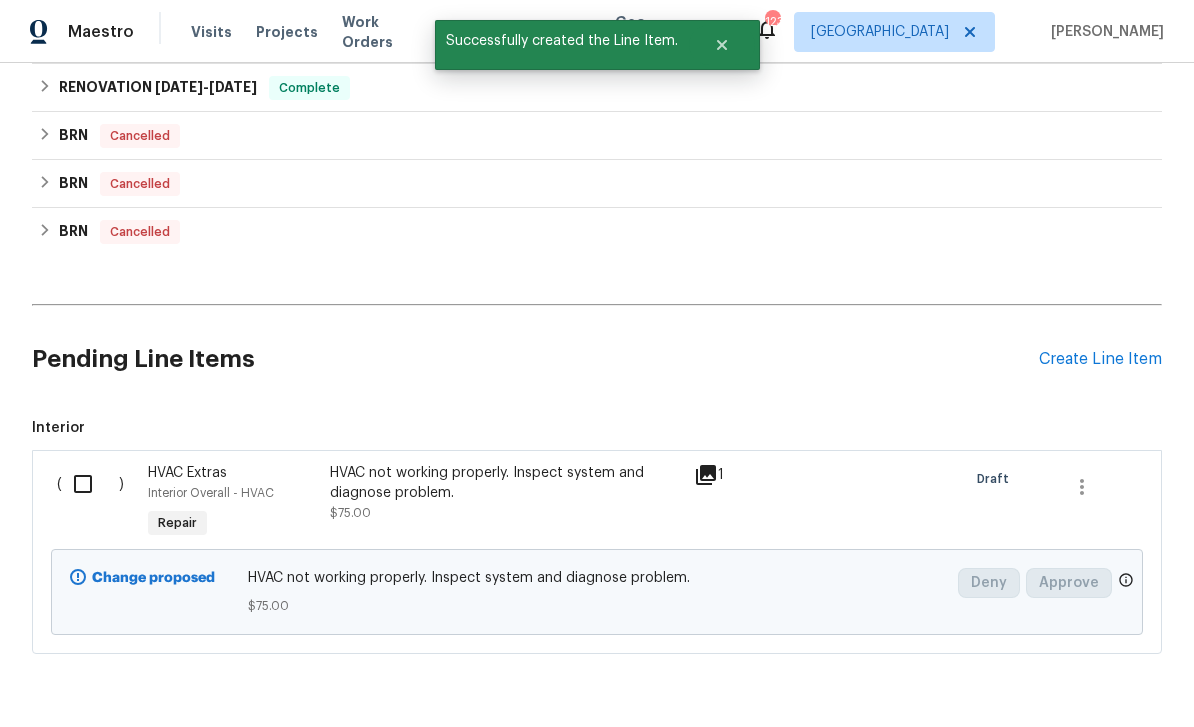 scroll, scrollTop: 904, scrollLeft: 0, axis: vertical 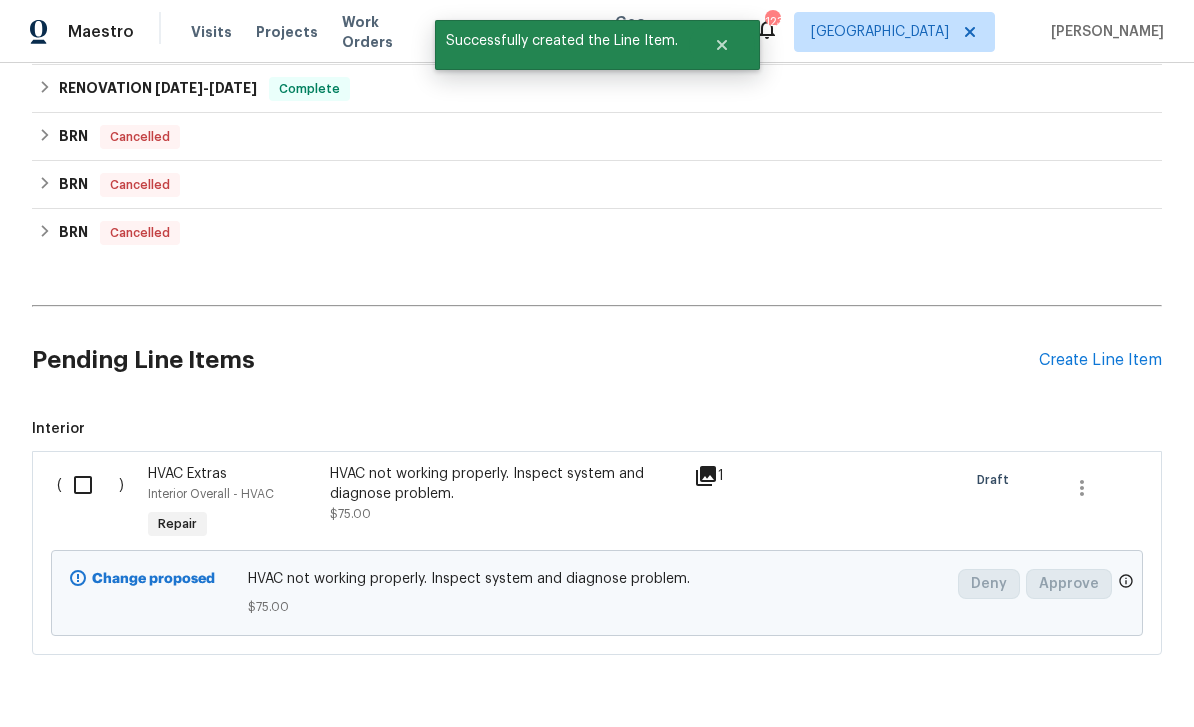 click at bounding box center [90, 485] 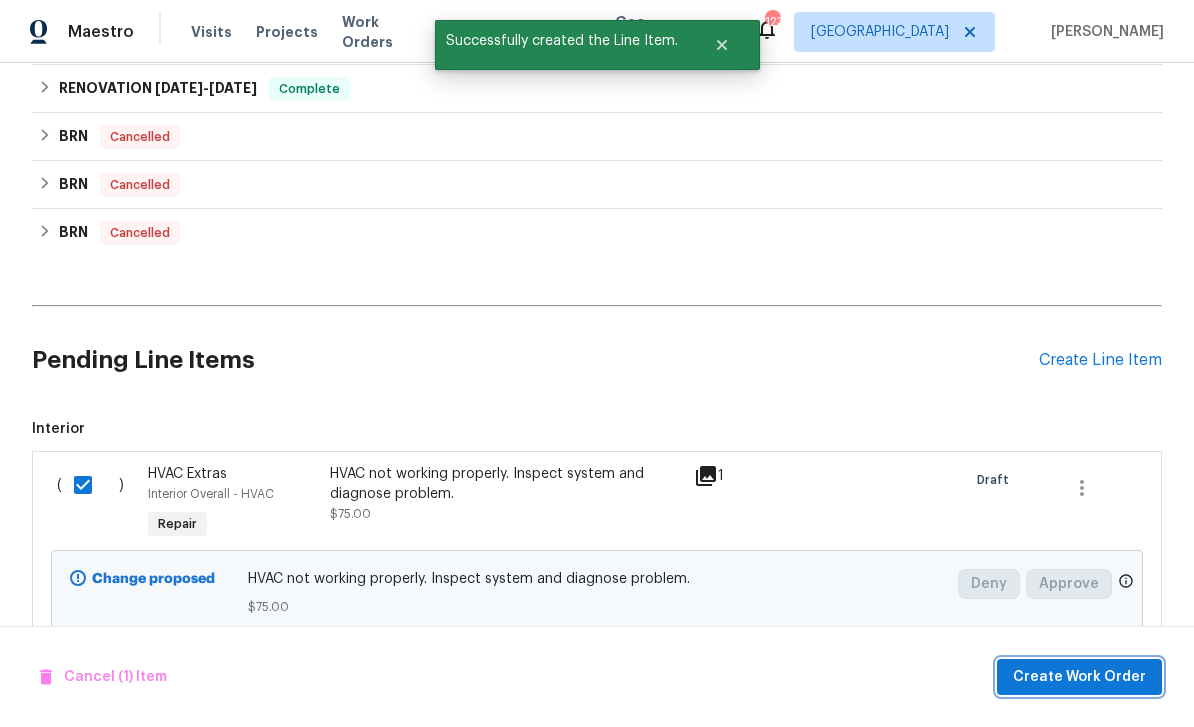 click on "Create Work Order" at bounding box center (1079, 677) 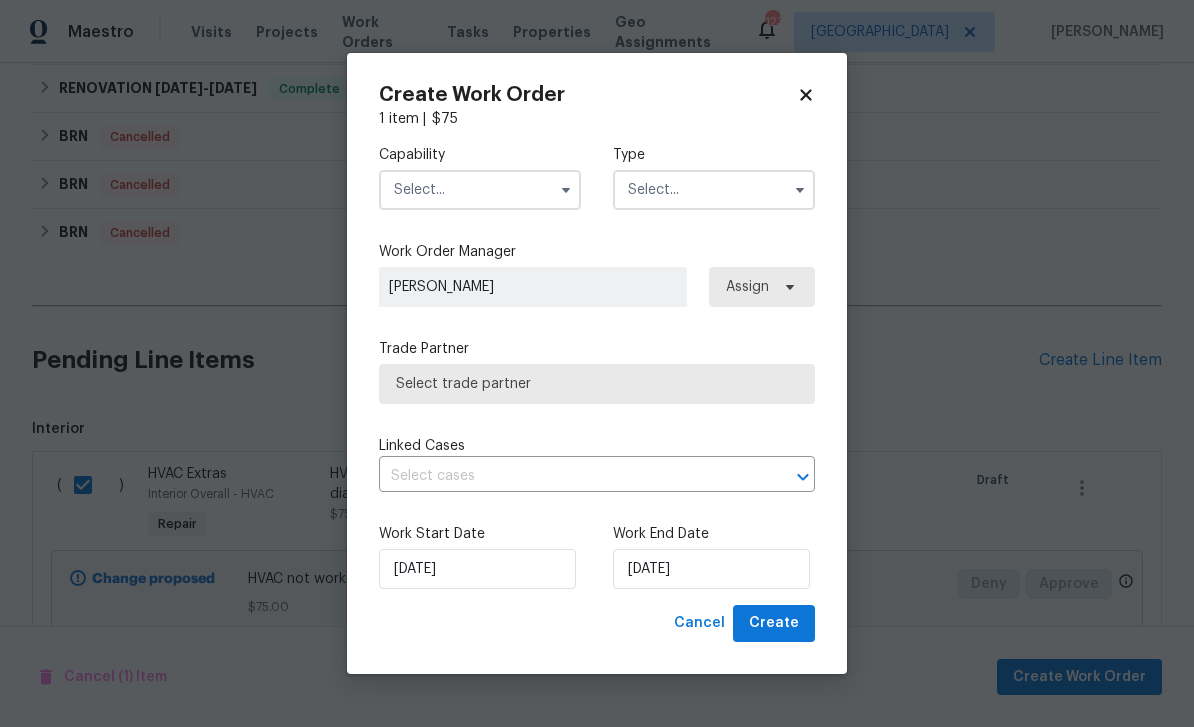 click at bounding box center (480, 190) 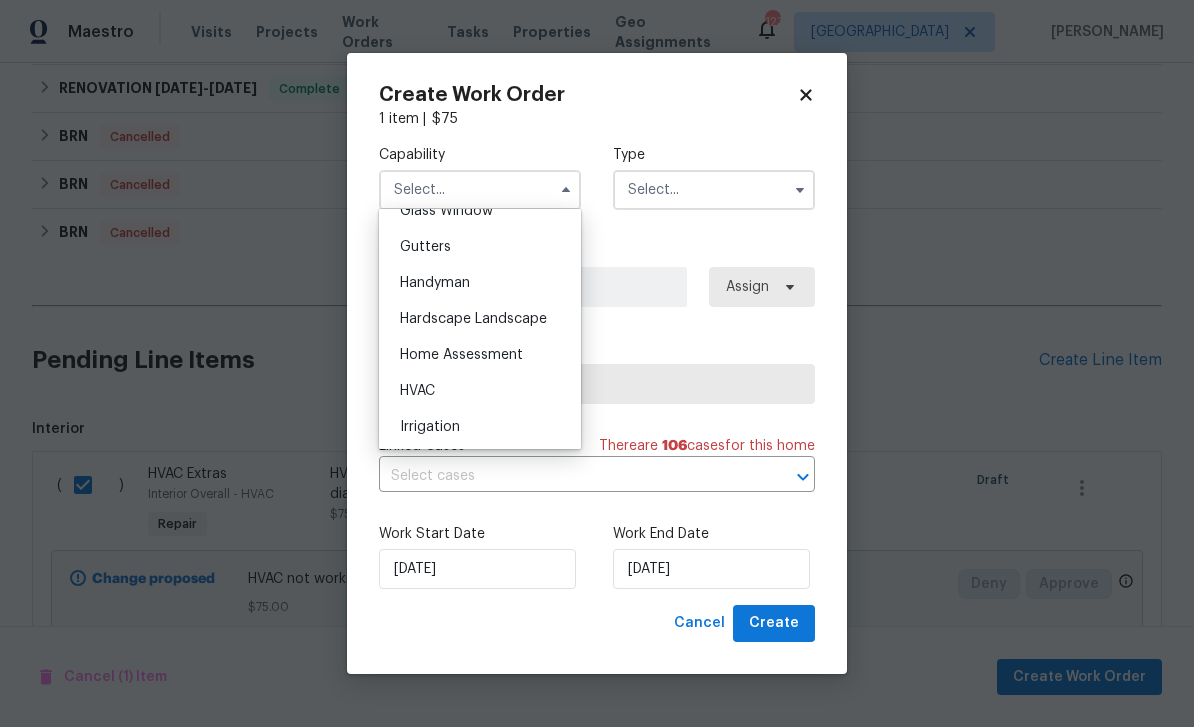 scroll, scrollTop: 1053, scrollLeft: 0, axis: vertical 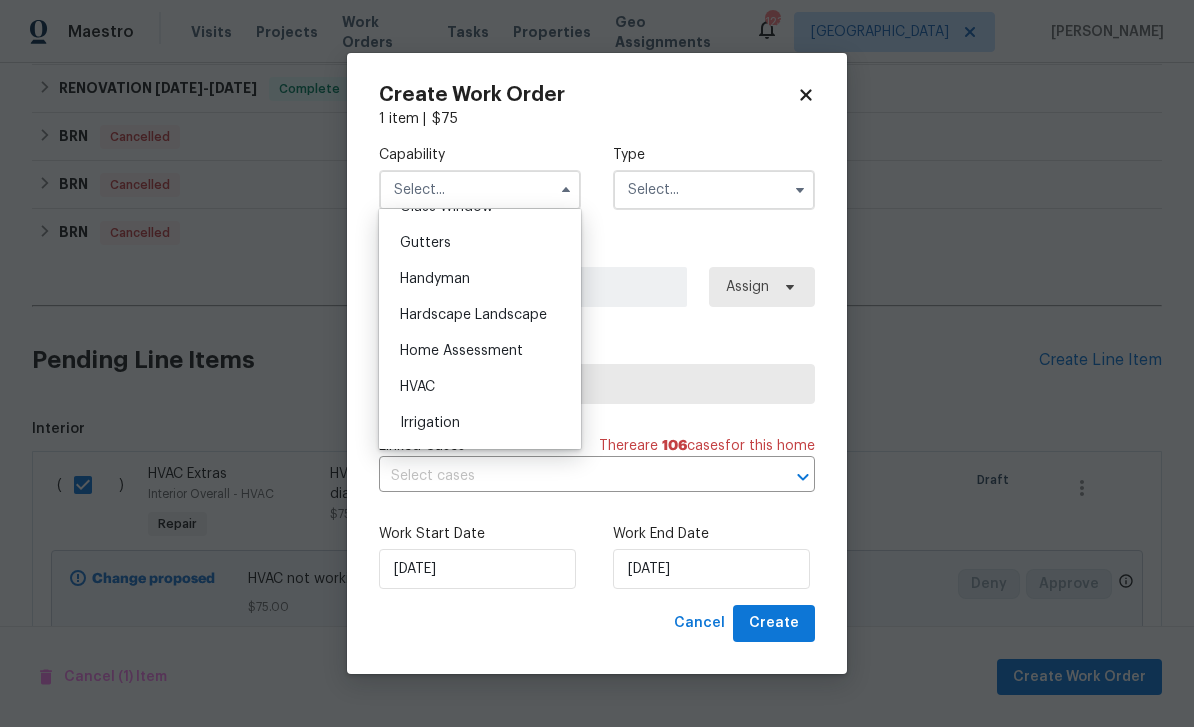 click on "HVAC" at bounding box center (480, 387) 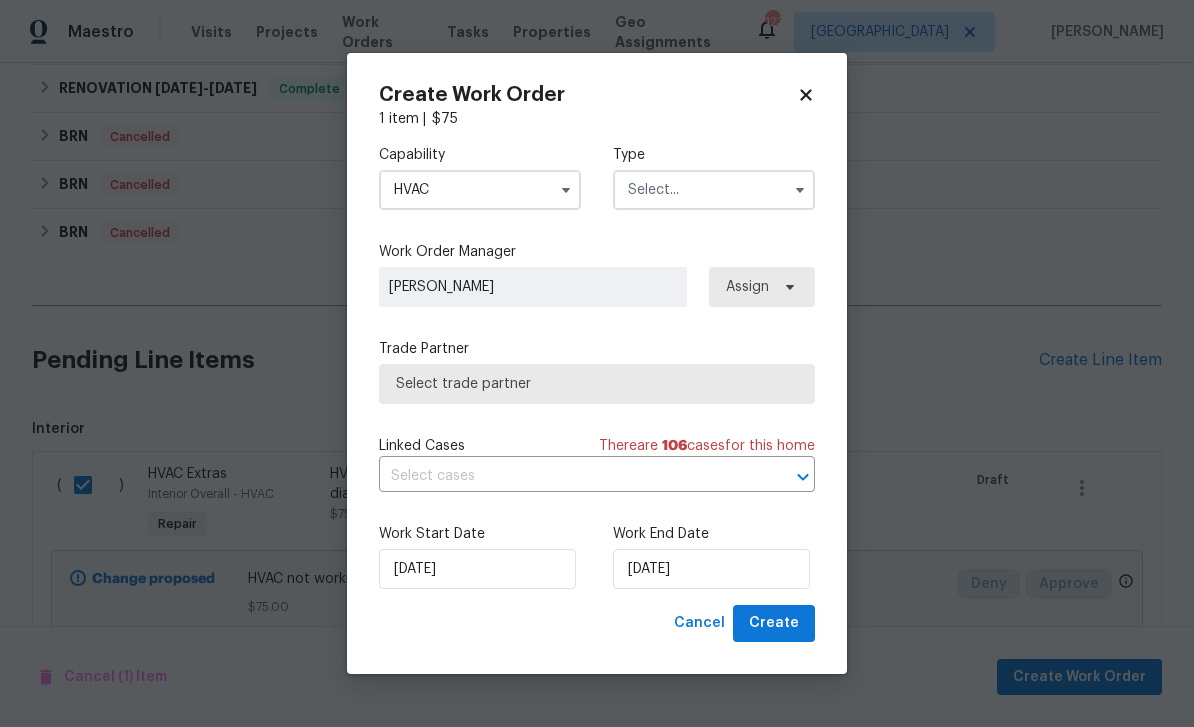 click at bounding box center (714, 190) 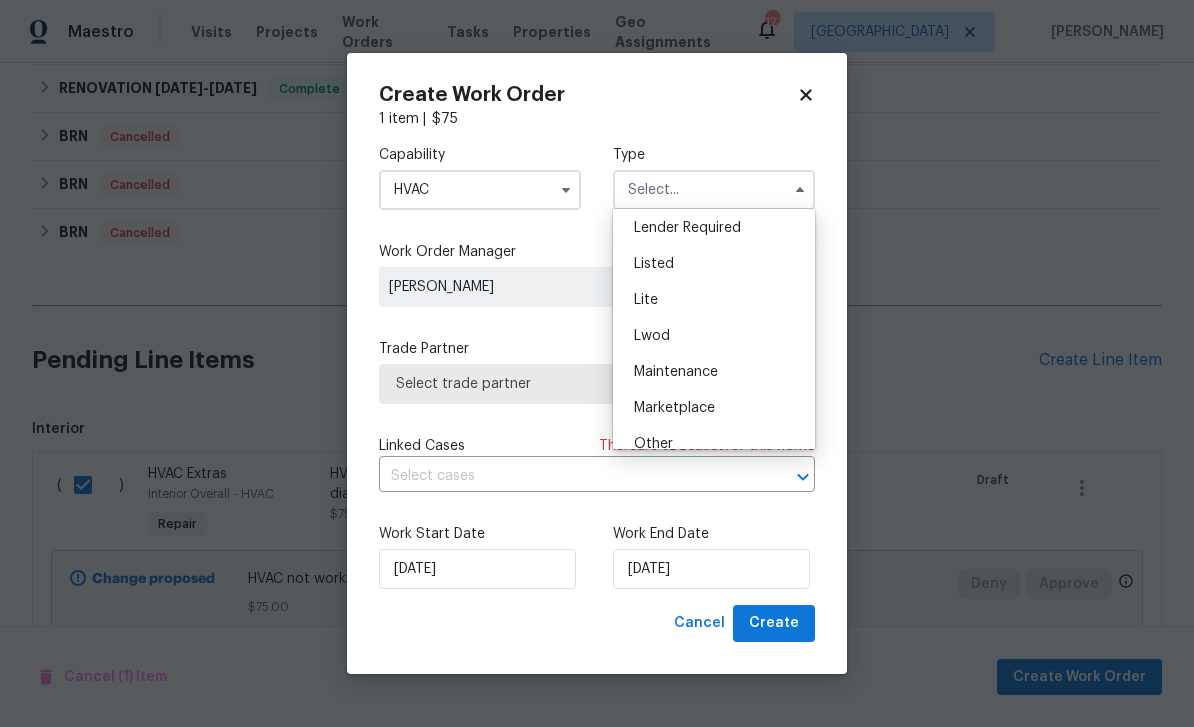 scroll, scrollTop: 184, scrollLeft: 0, axis: vertical 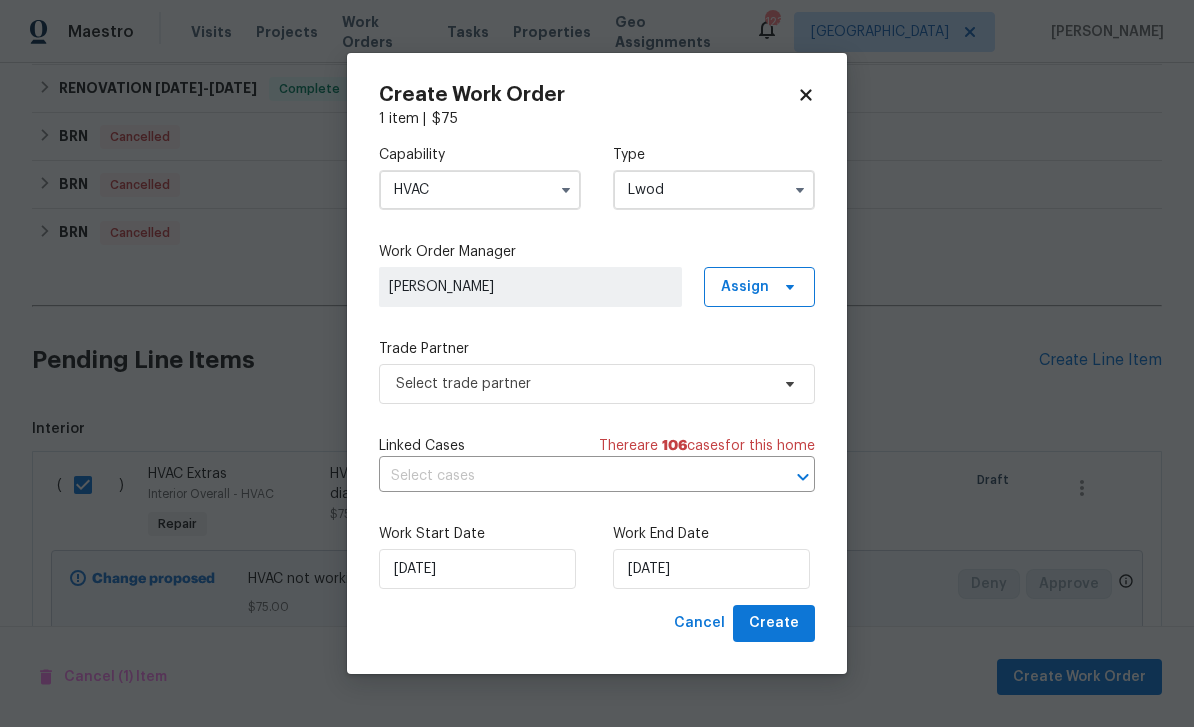 click on "Lwod" at bounding box center [714, 190] 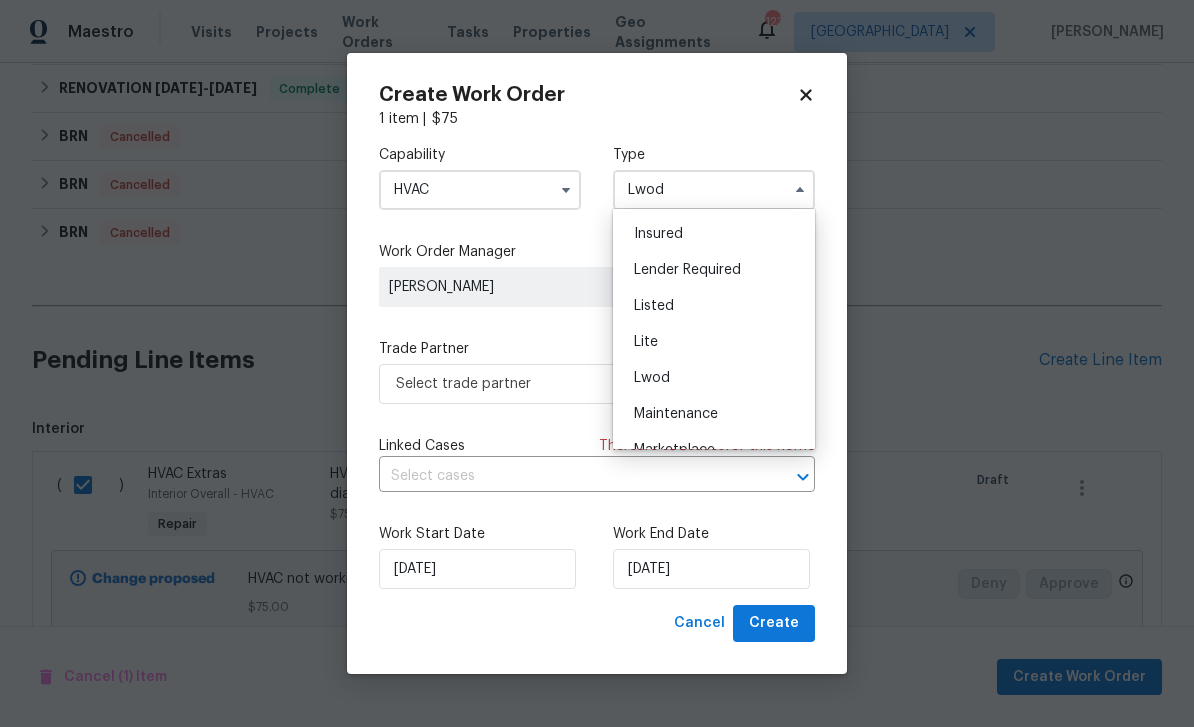 scroll, scrollTop: 155, scrollLeft: 0, axis: vertical 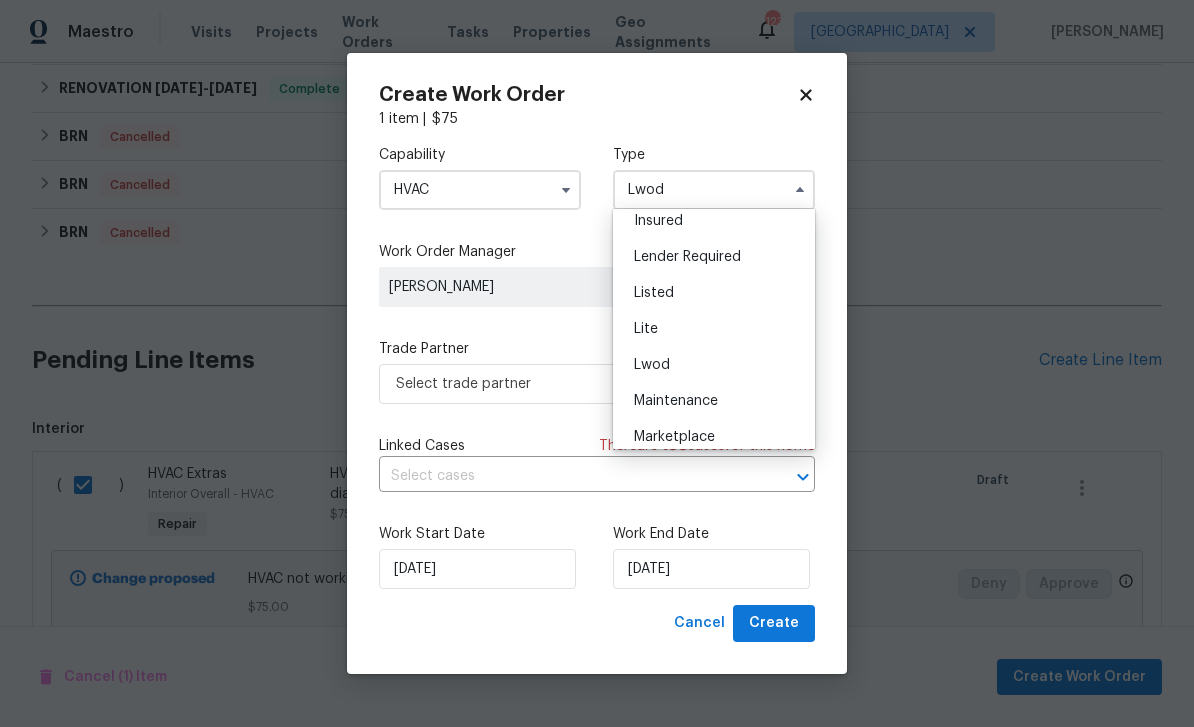 click on "Listed" at bounding box center (714, 293) 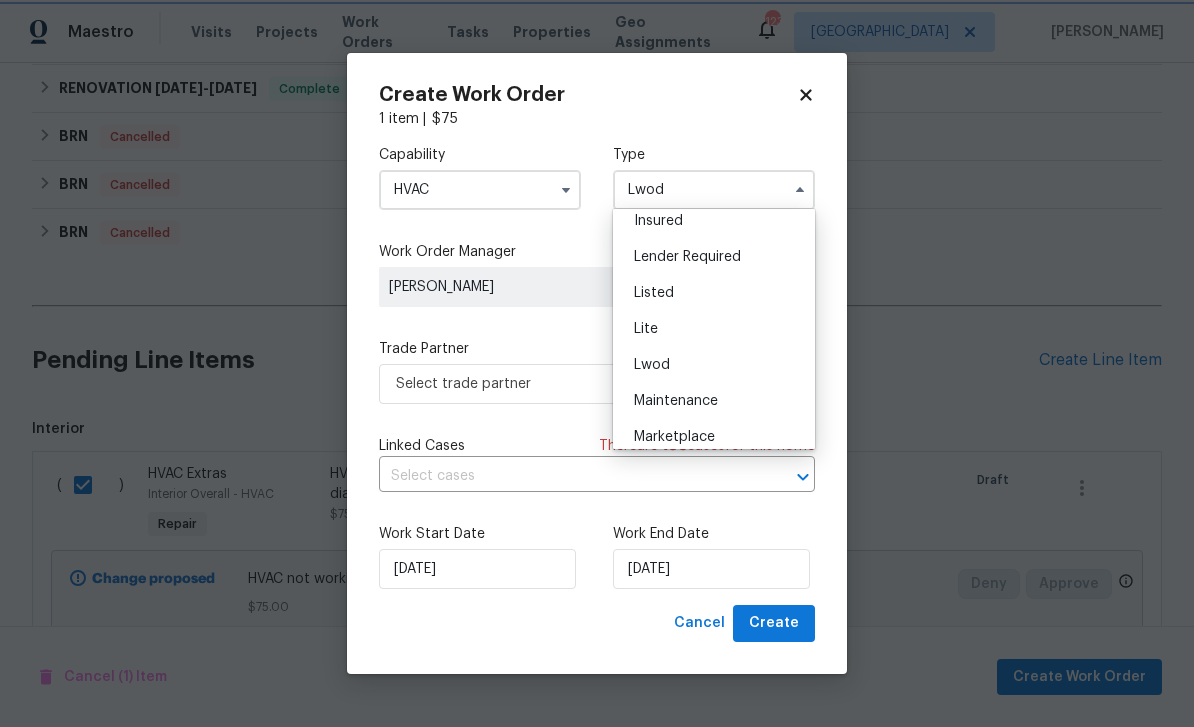 type on "Listed" 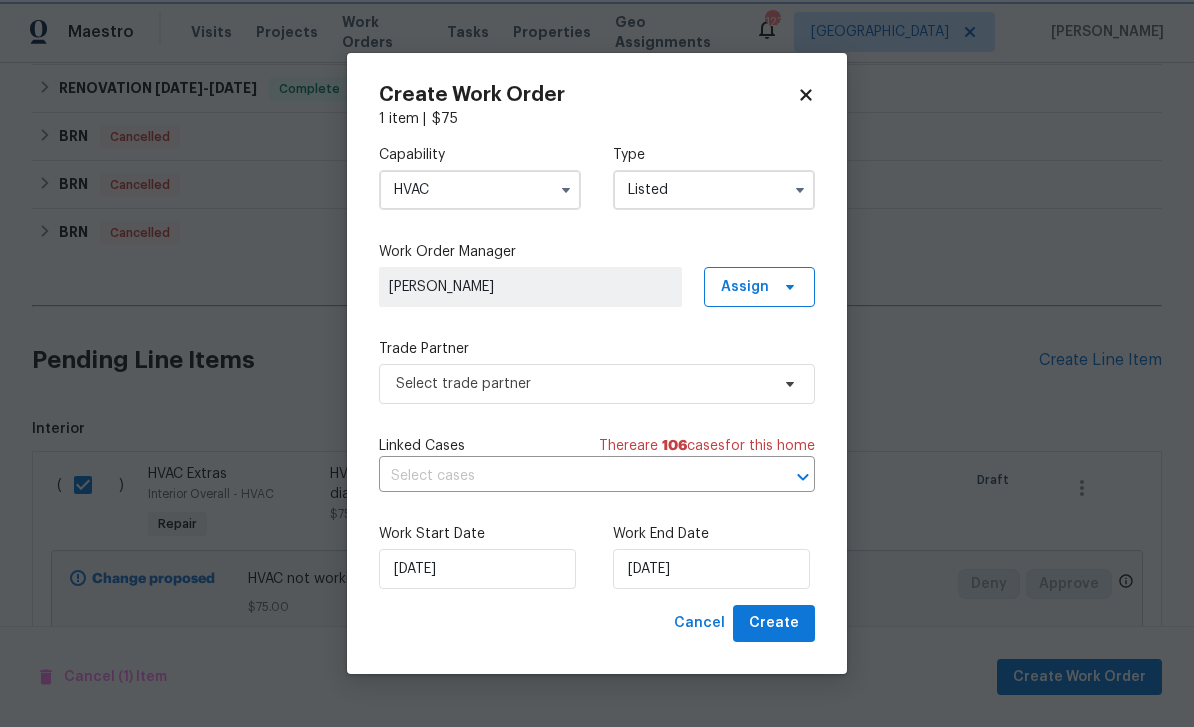 scroll, scrollTop: 0, scrollLeft: 0, axis: both 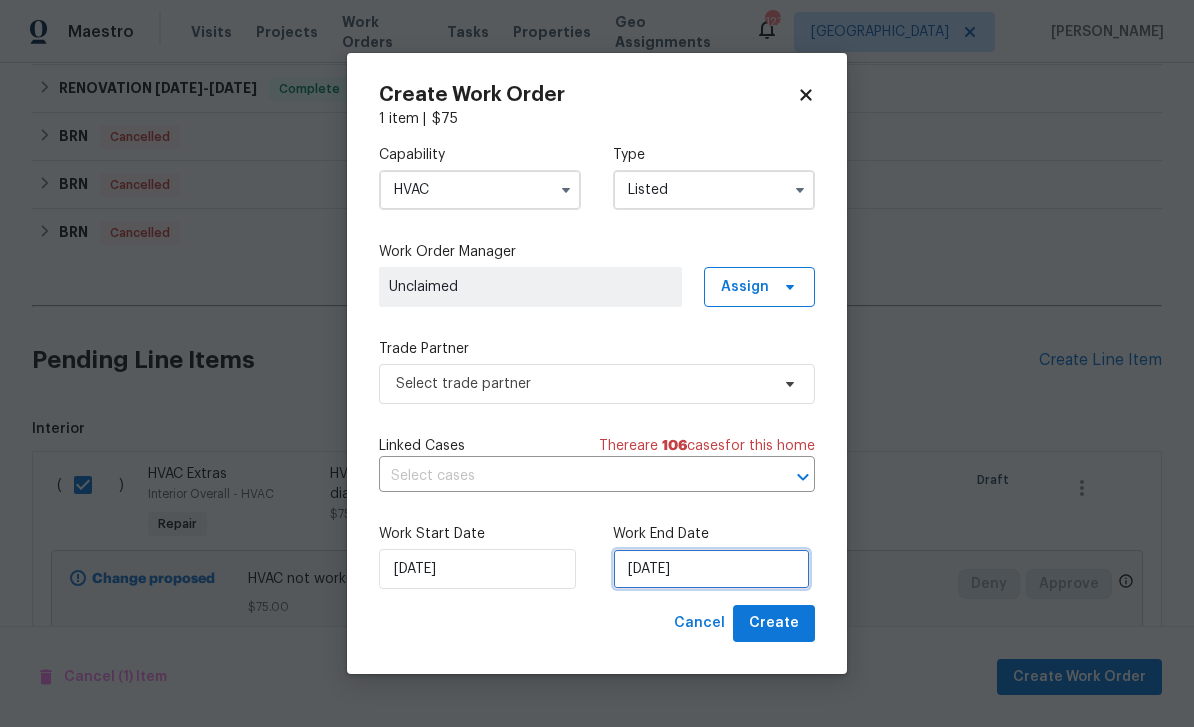 click on "[DATE]" at bounding box center [711, 569] 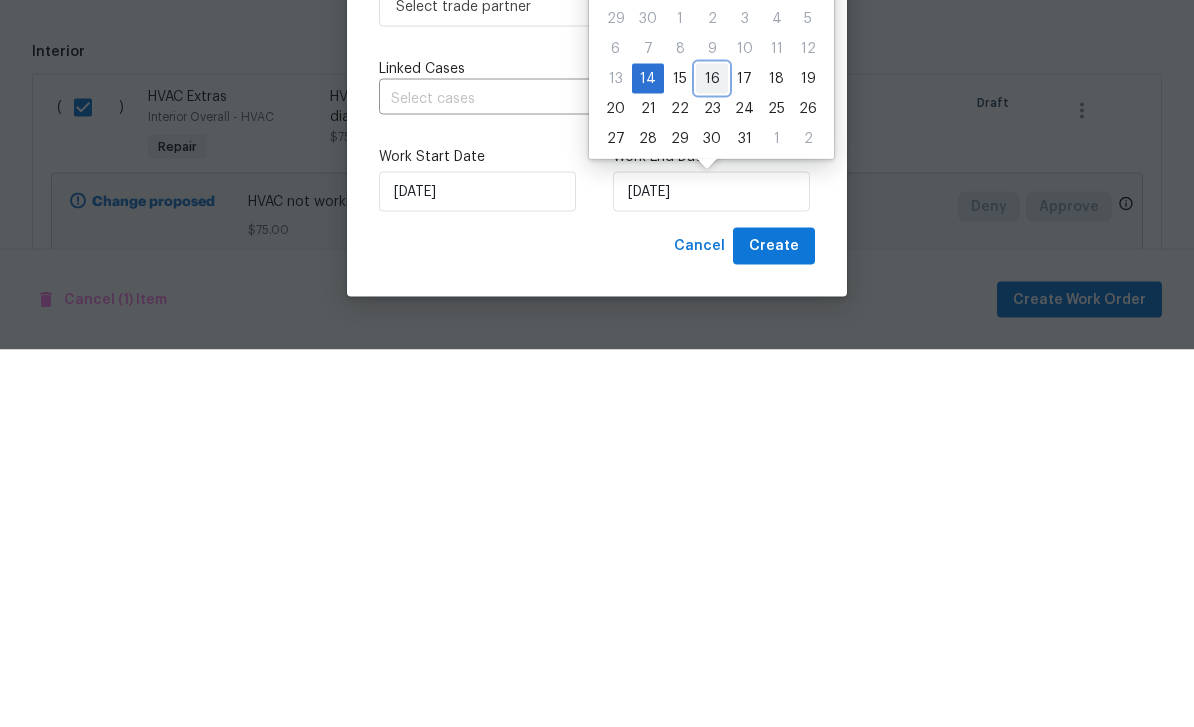 click on "16" at bounding box center [712, 456] 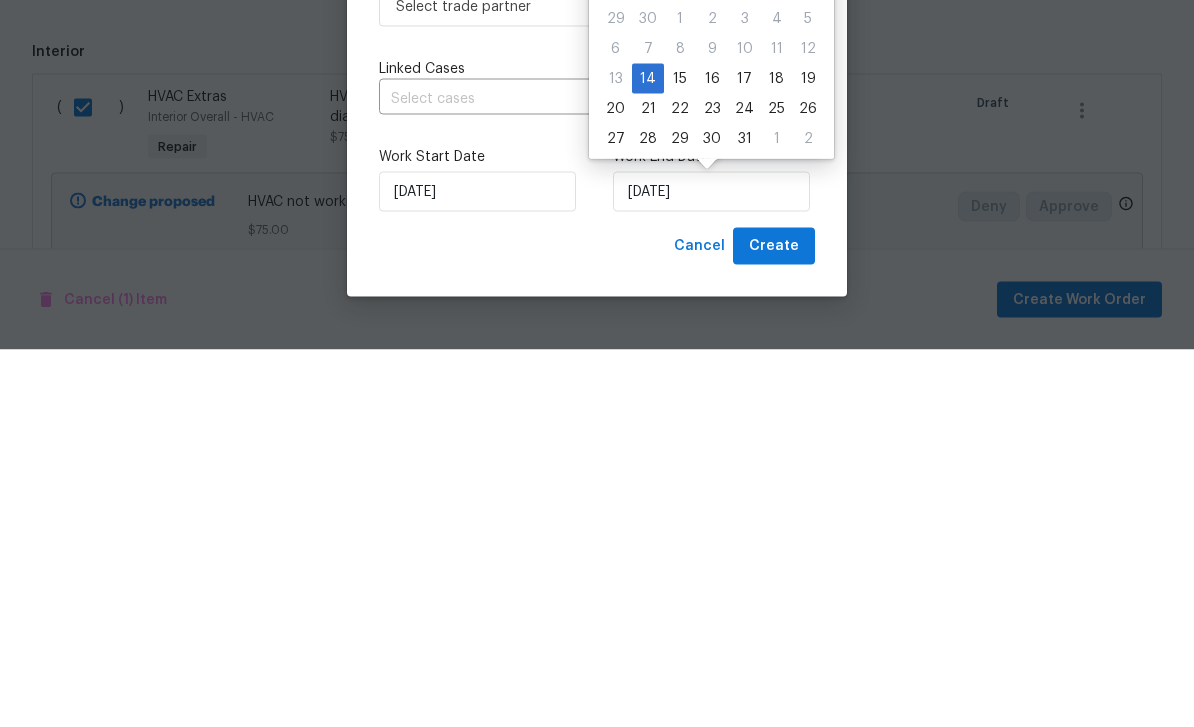 scroll, scrollTop: 64, scrollLeft: 0, axis: vertical 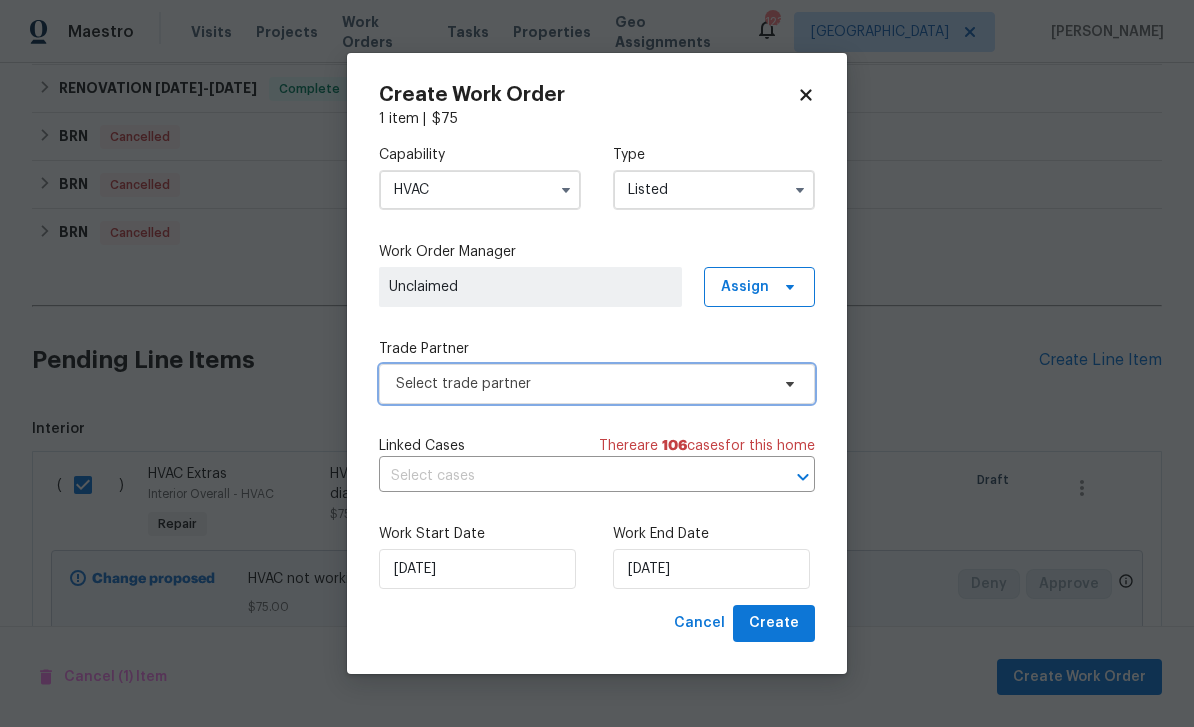 click on "Select trade partner" at bounding box center [582, 384] 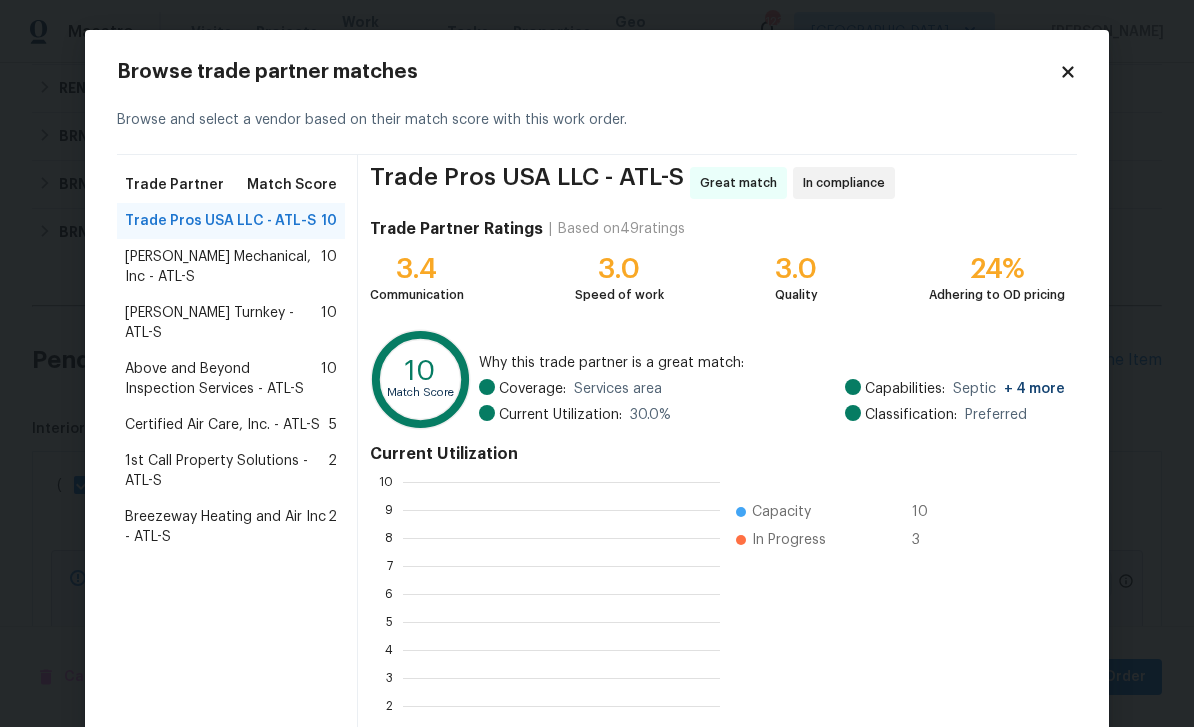 scroll, scrollTop: 2, scrollLeft: 2, axis: both 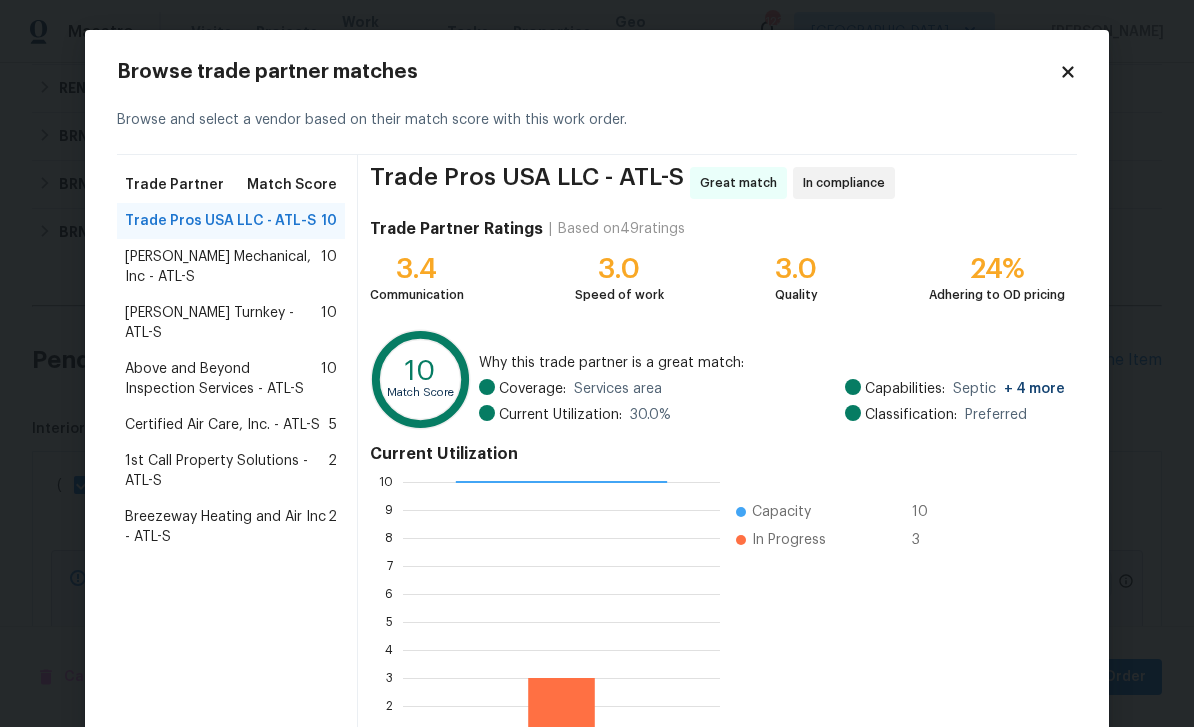 click on "Davis Turnkey - ATL-S" at bounding box center [223, 323] 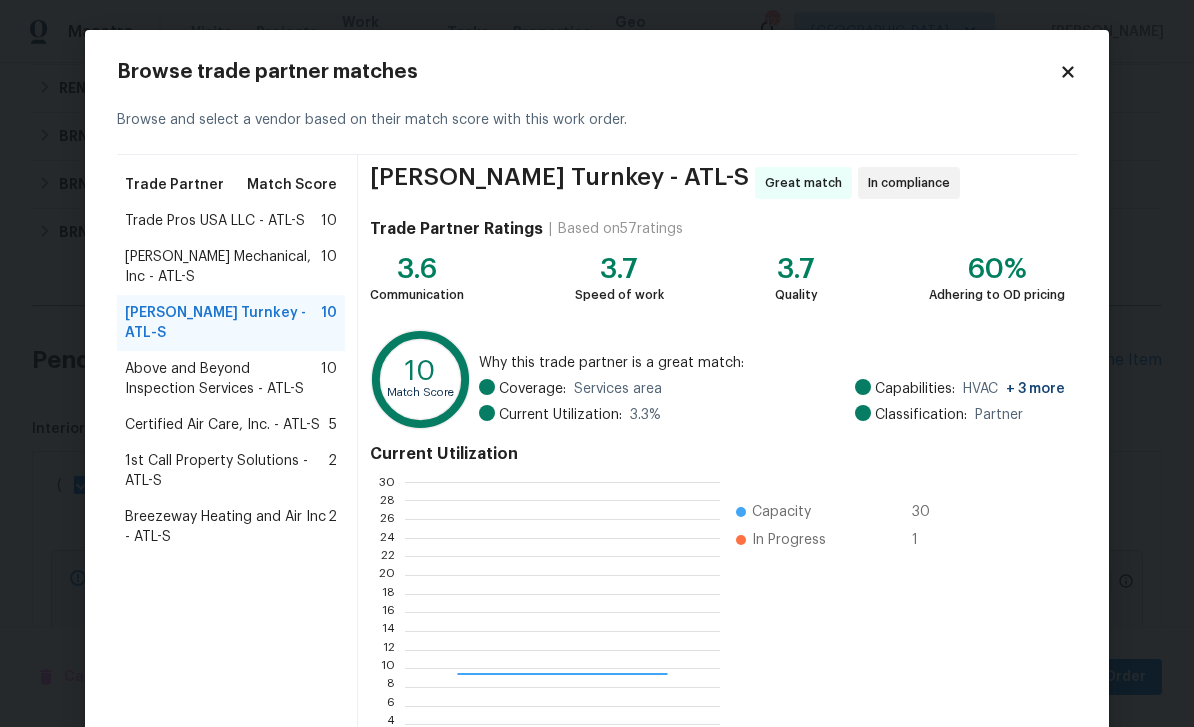 scroll, scrollTop: 2, scrollLeft: 2, axis: both 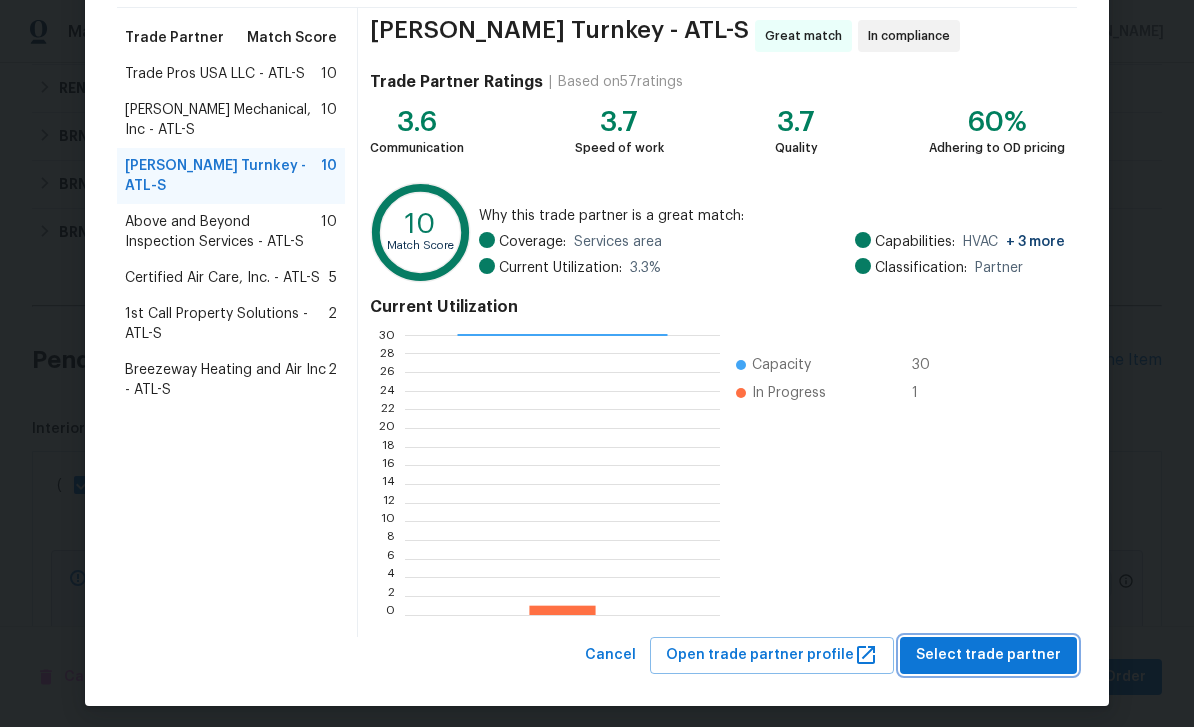 click on "Select trade partner" at bounding box center [988, 655] 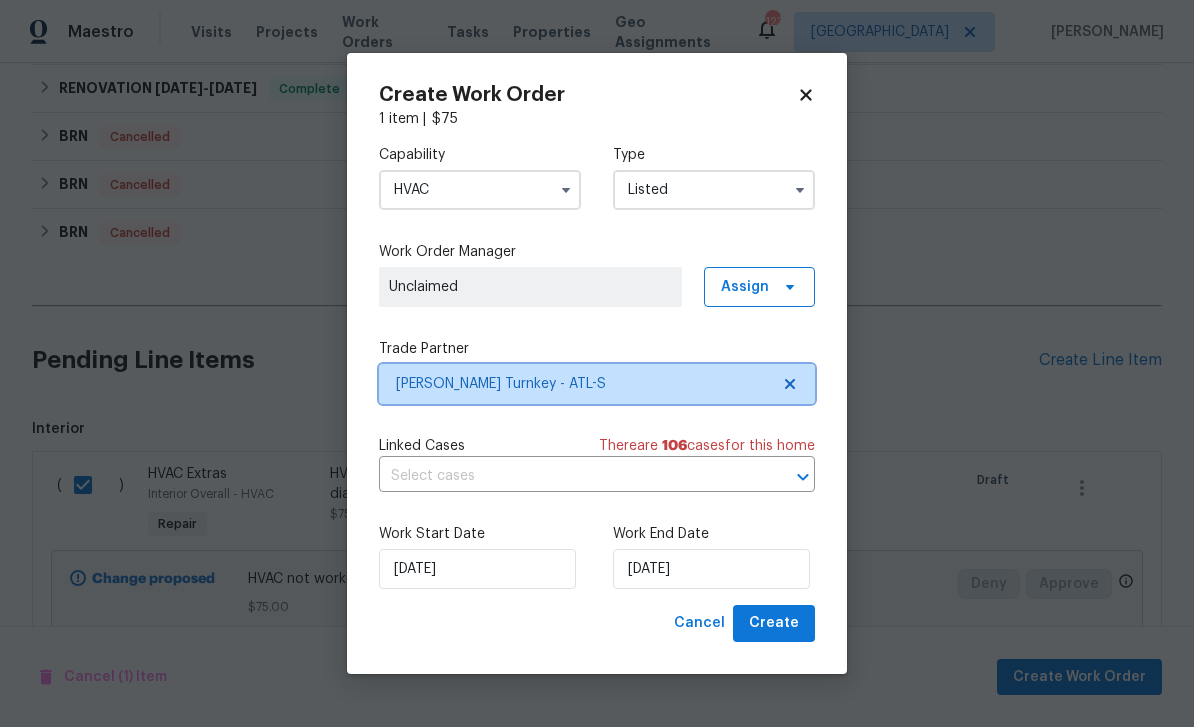 scroll, scrollTop: 0, scrollLeft: 0, axis: both 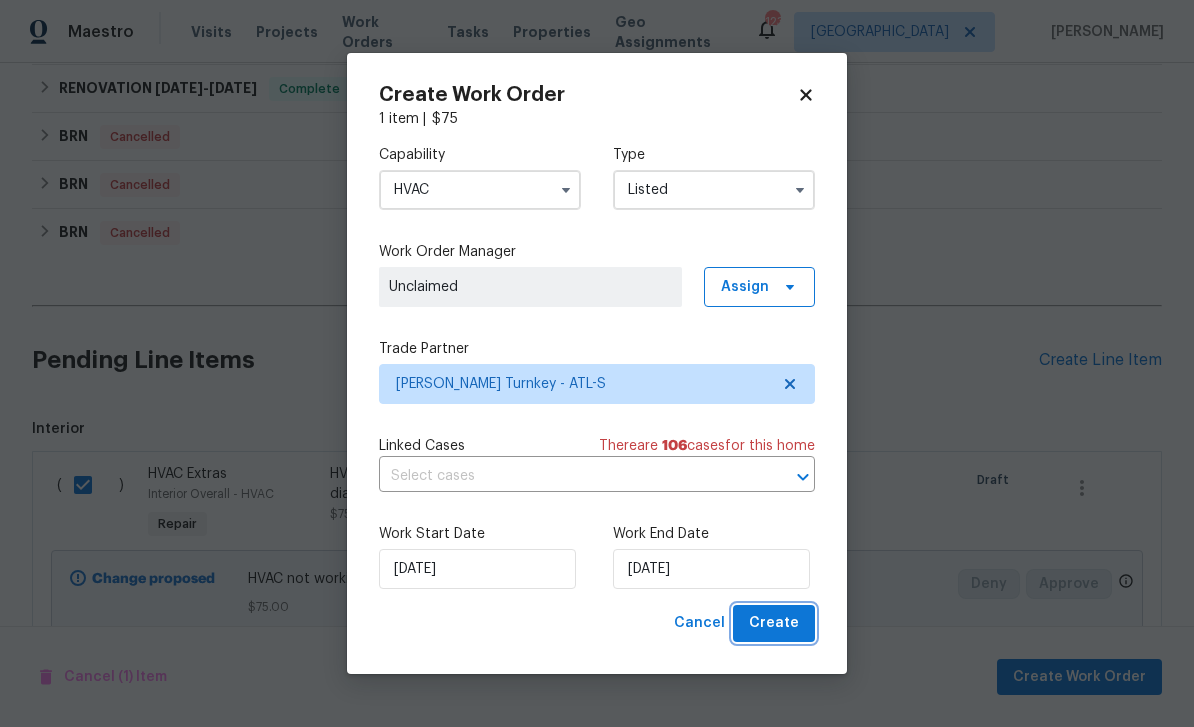 click on "Create" at bounding box center (774, 623) 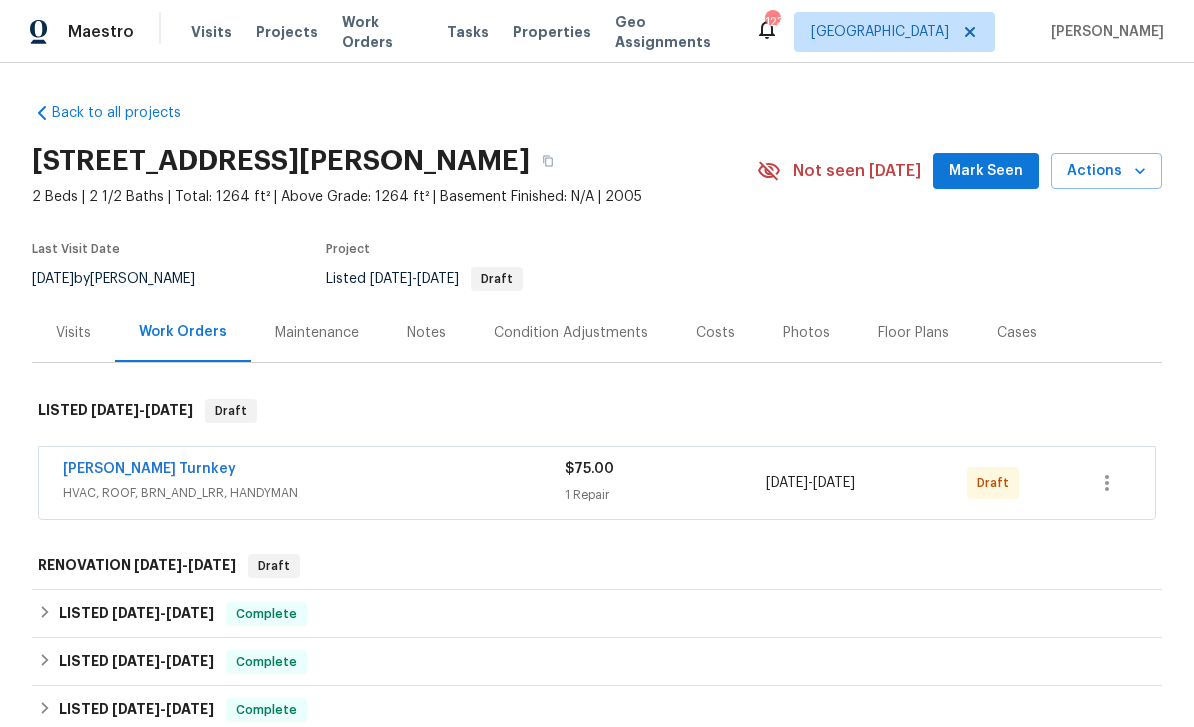 scroll, scrollTop: 0, scrollLeft: 0, axis: both 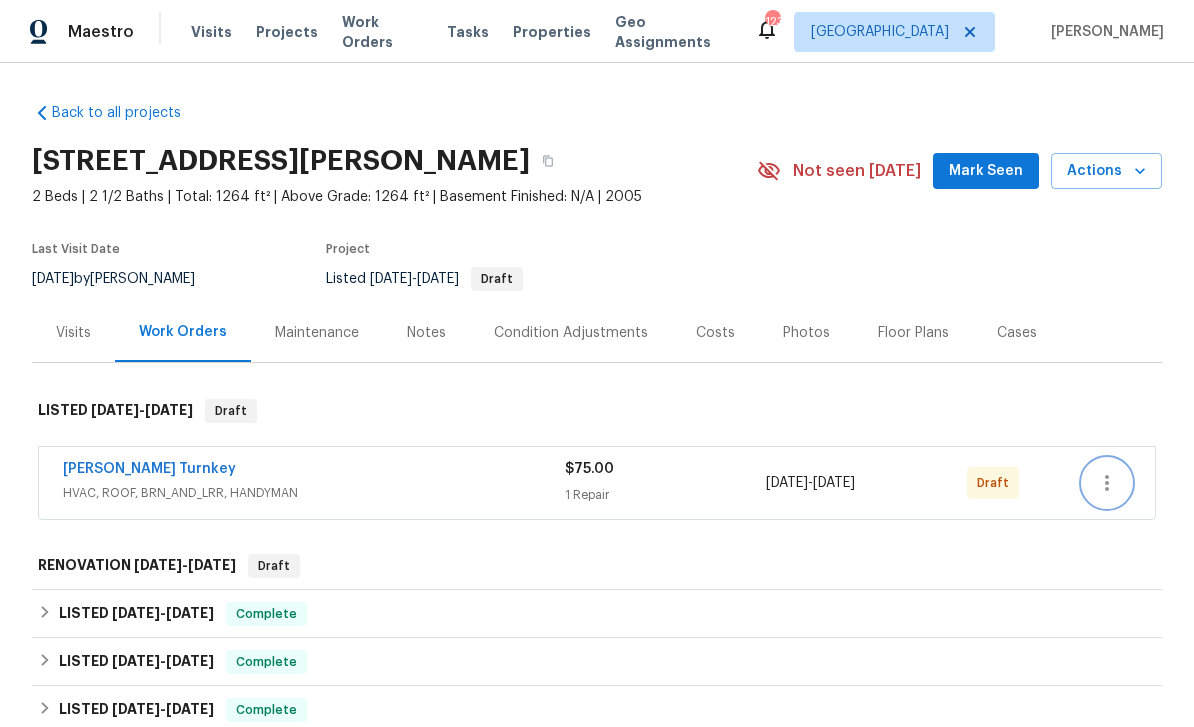 click 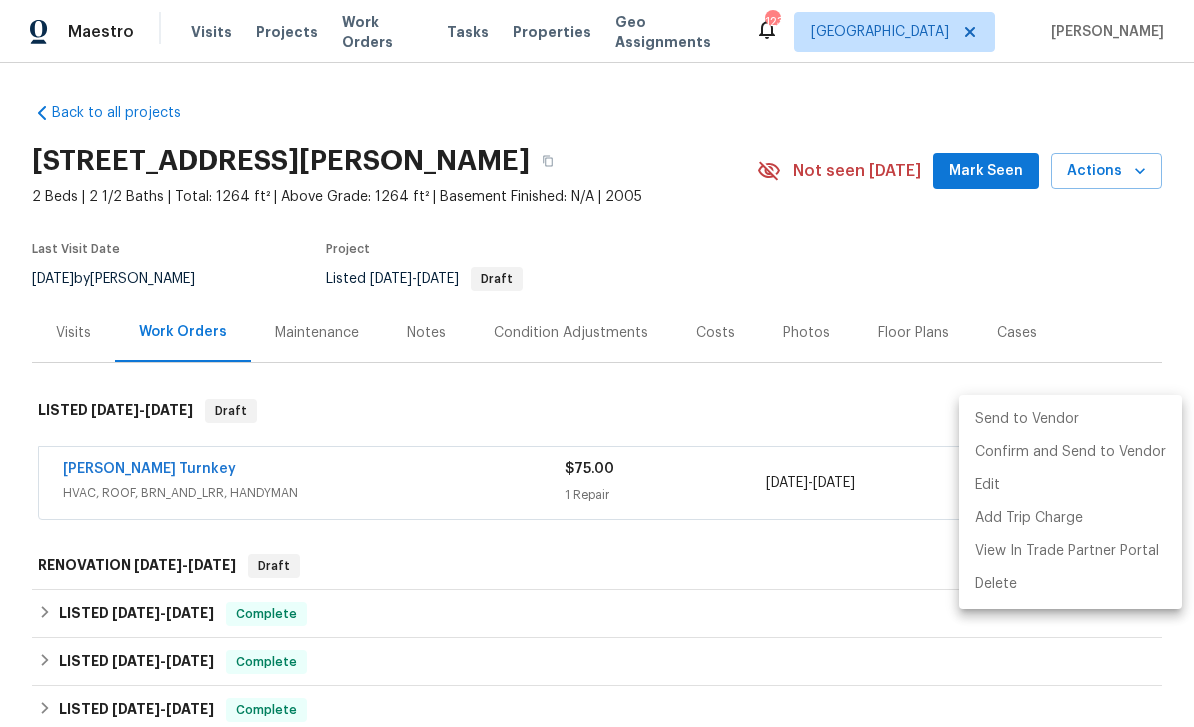 click on "Send to Vendor" at bounding box center (1070, 419) 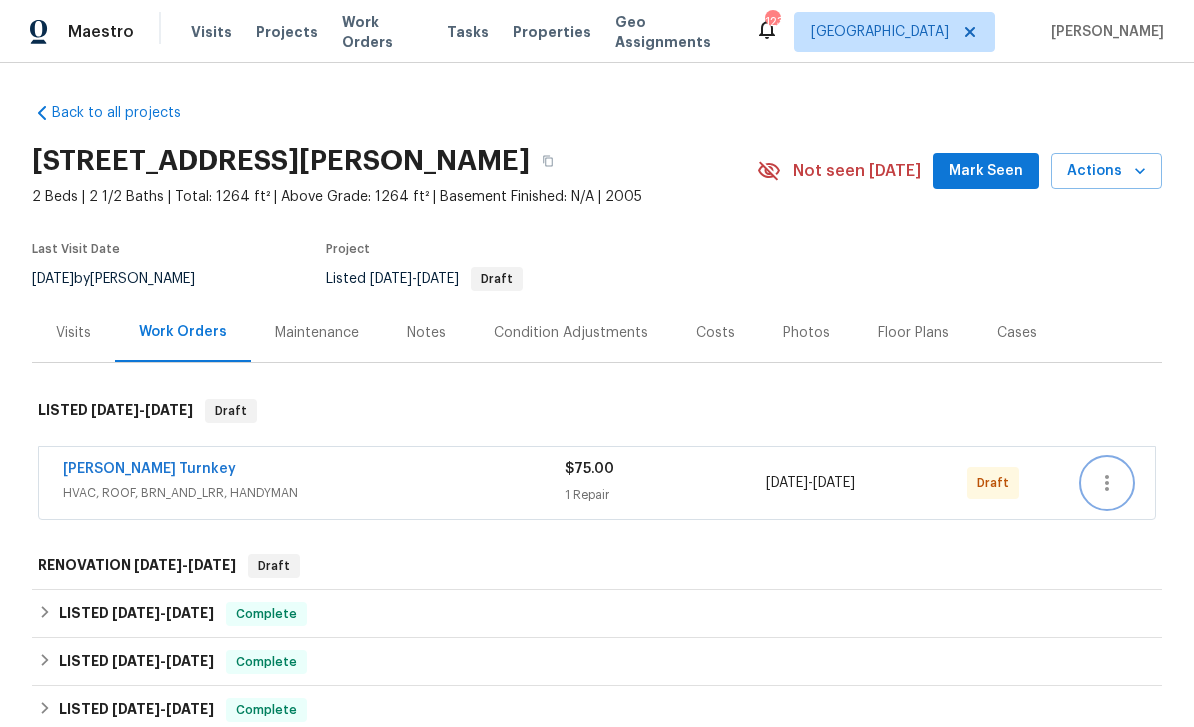 click at bounding box center [1107, 483] 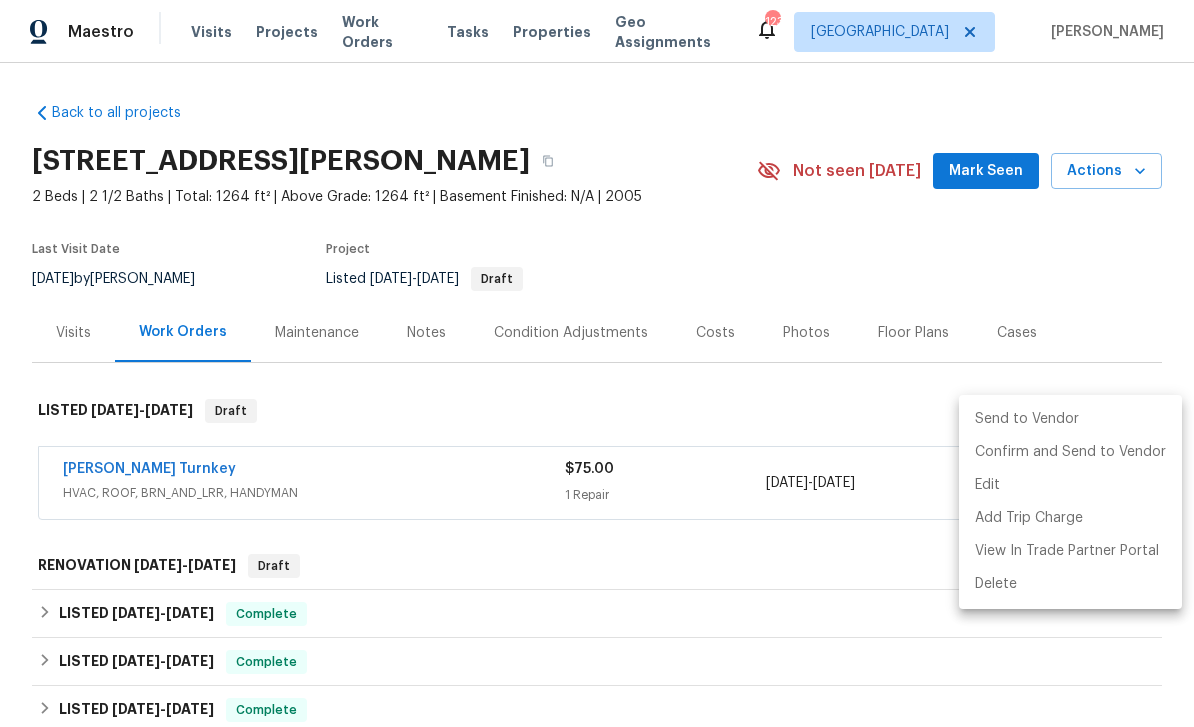 click on "Send to Vendor" at bounding box center (1070, 419) 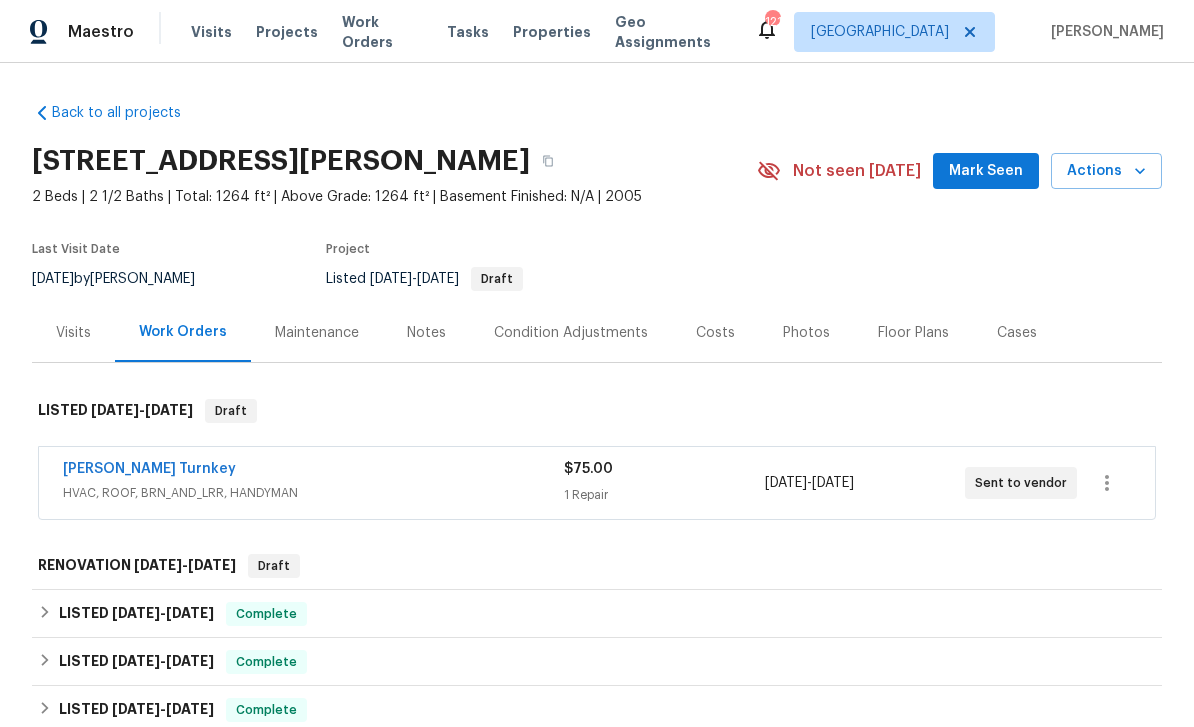 click on "Davis Turnkey" at bounding box center [149, 469] 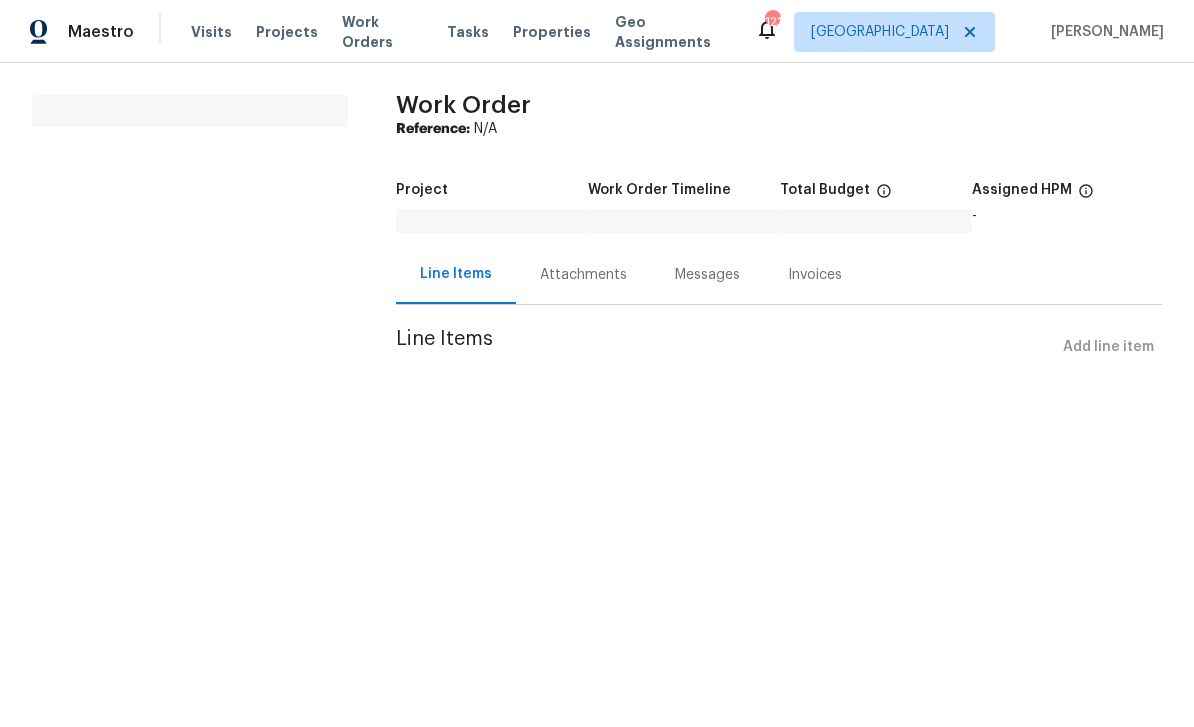 scroll, scrollTop: 0, scrollLeft: 0, axis: both 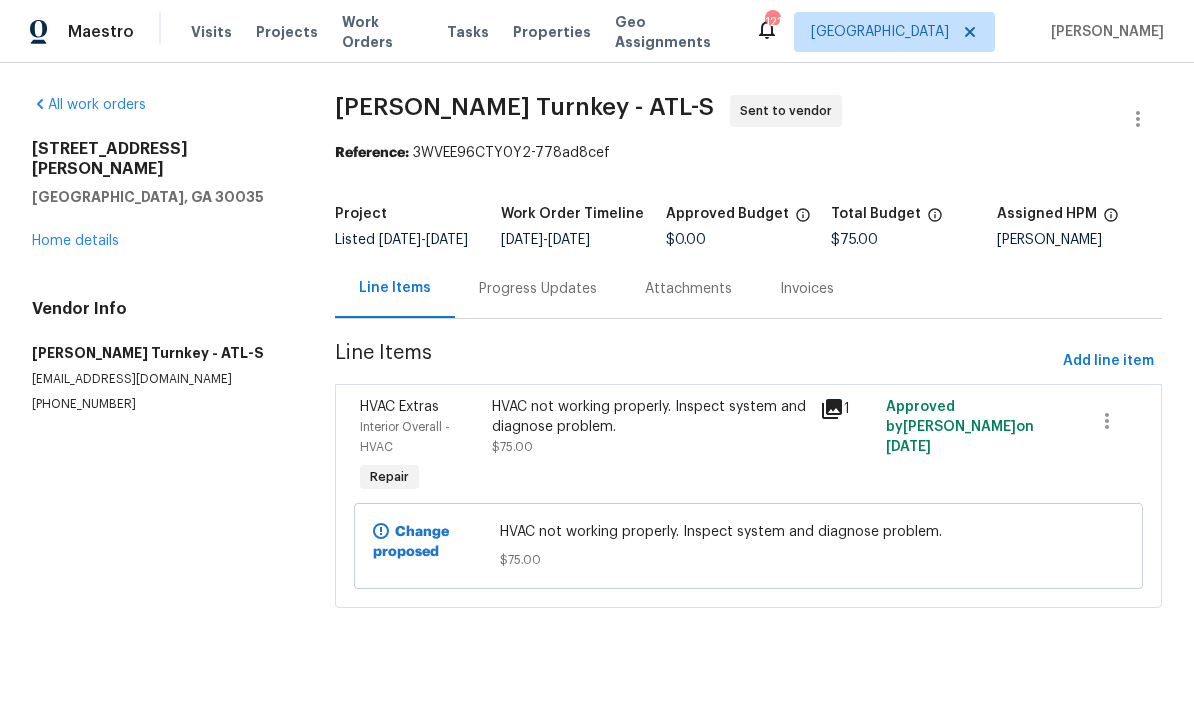 click on "Home details" at bounding box center (75, 241) 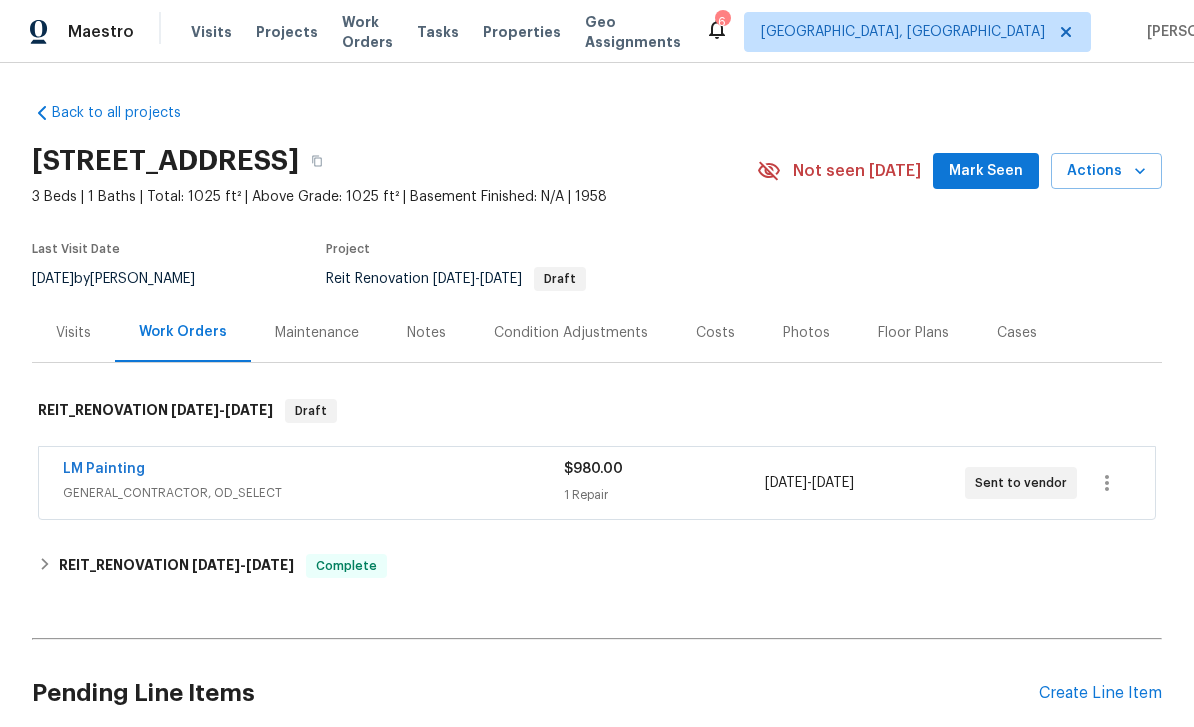 scroll, scrollTop: 0, scrollLeft: 0, axis: both 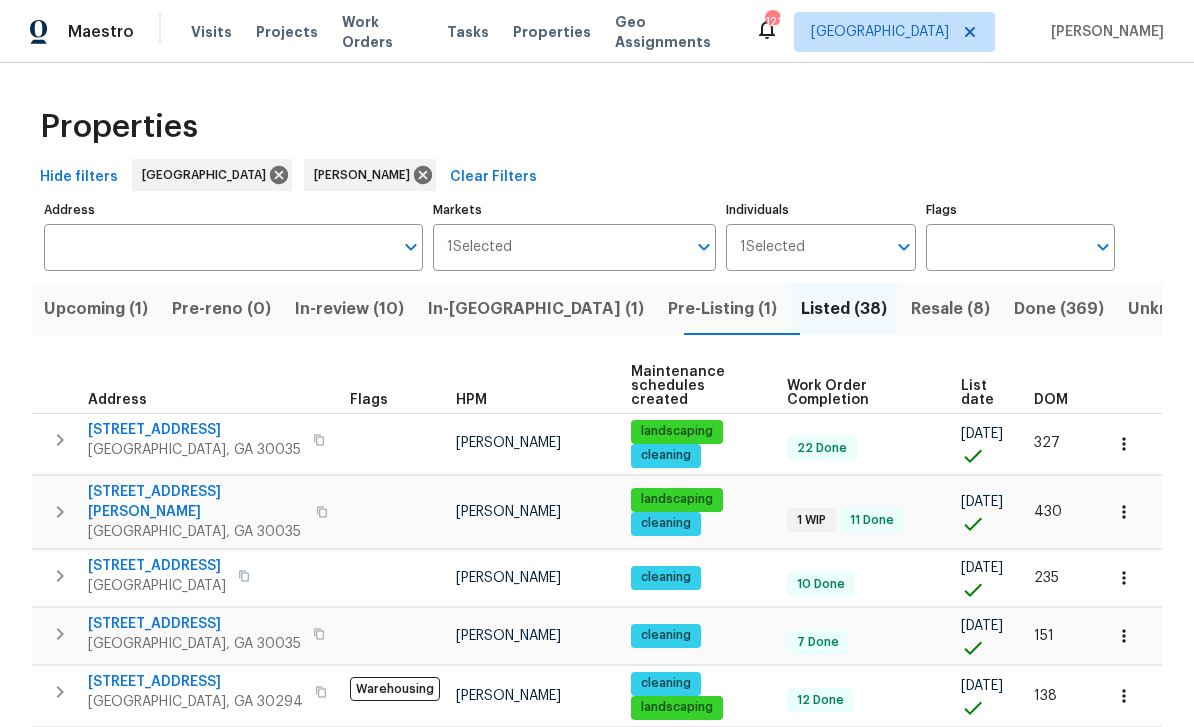 click on "In-review (10)" at bounding box center [349, 309] 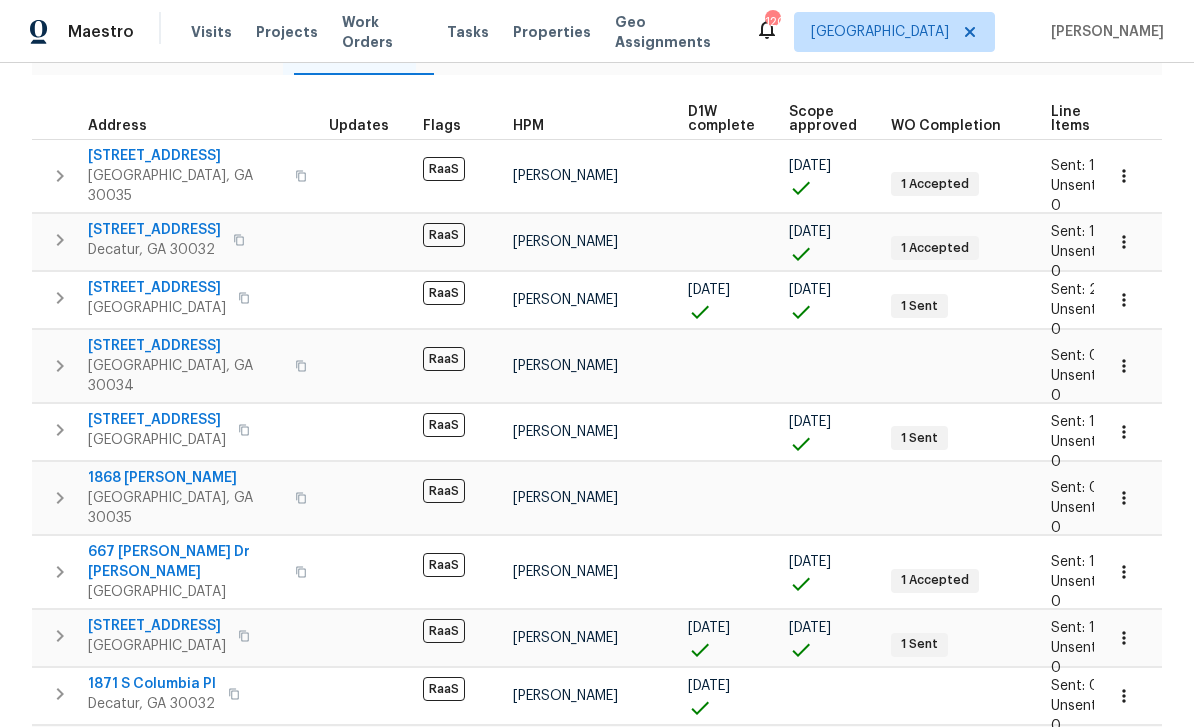 scroll, scrollTop: 259, scrollLeft: 0, axis: vertical 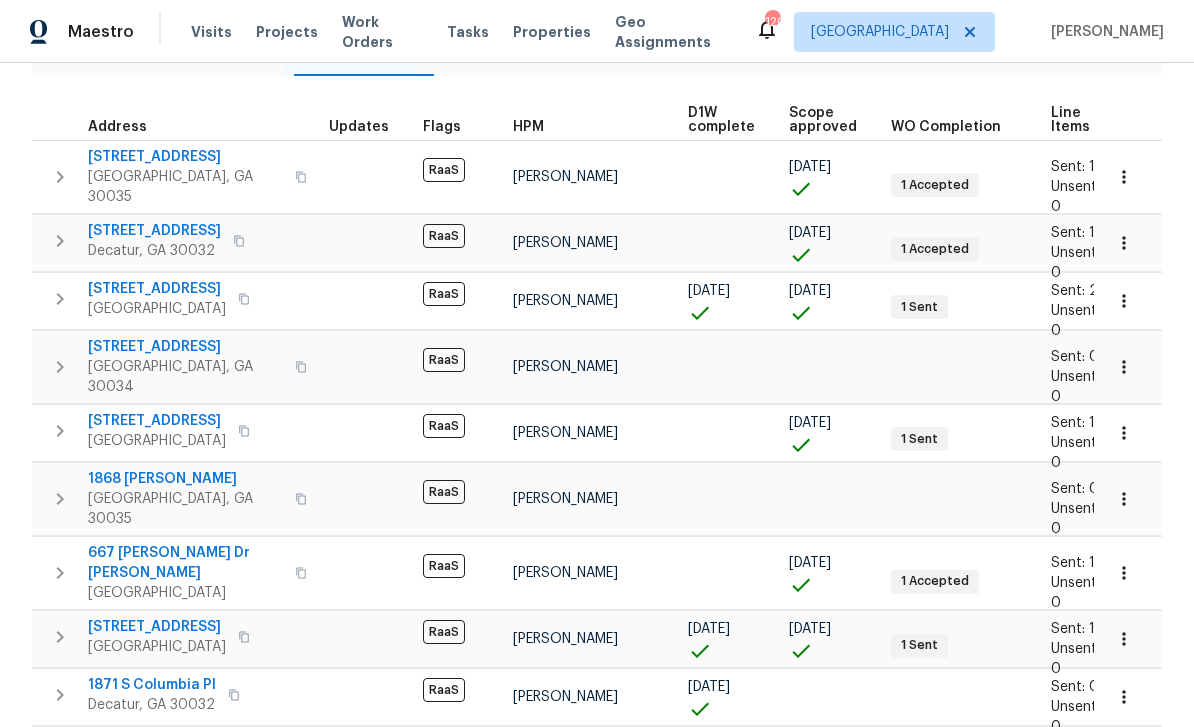 click on "2168 Polar Rock Pl SW" at bounding box center [157, 289] 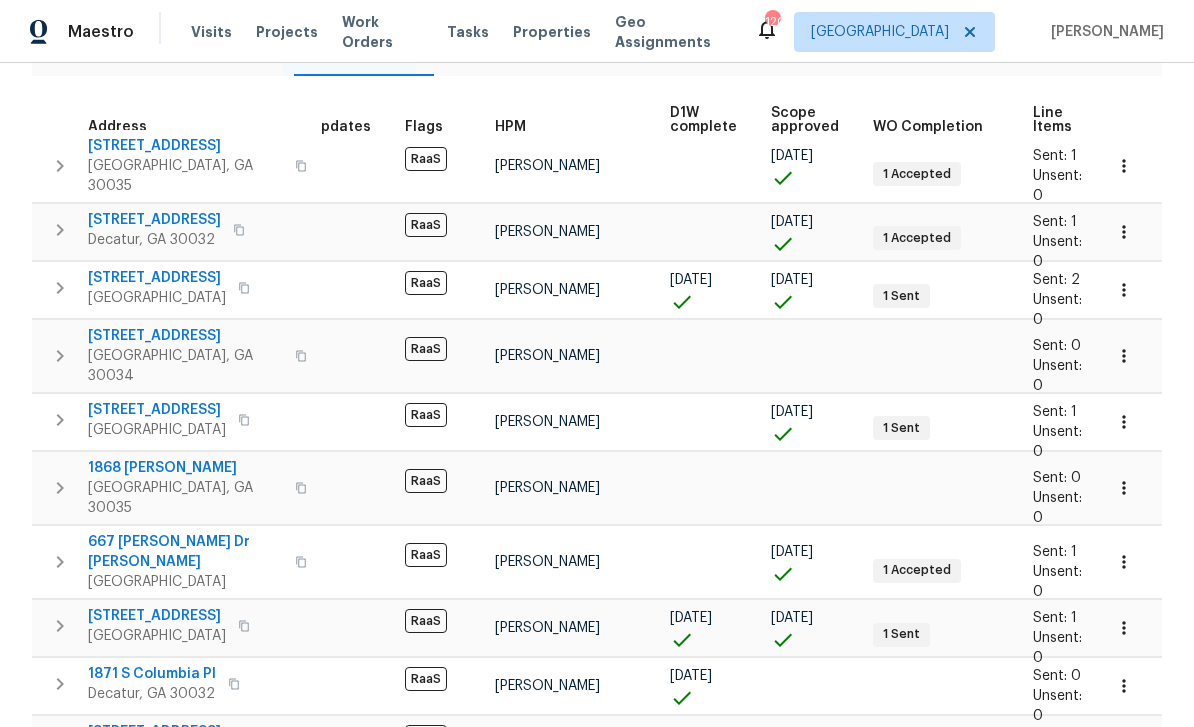 scroll, scrollTop: 11, scrollLeft: 19, axis: both 